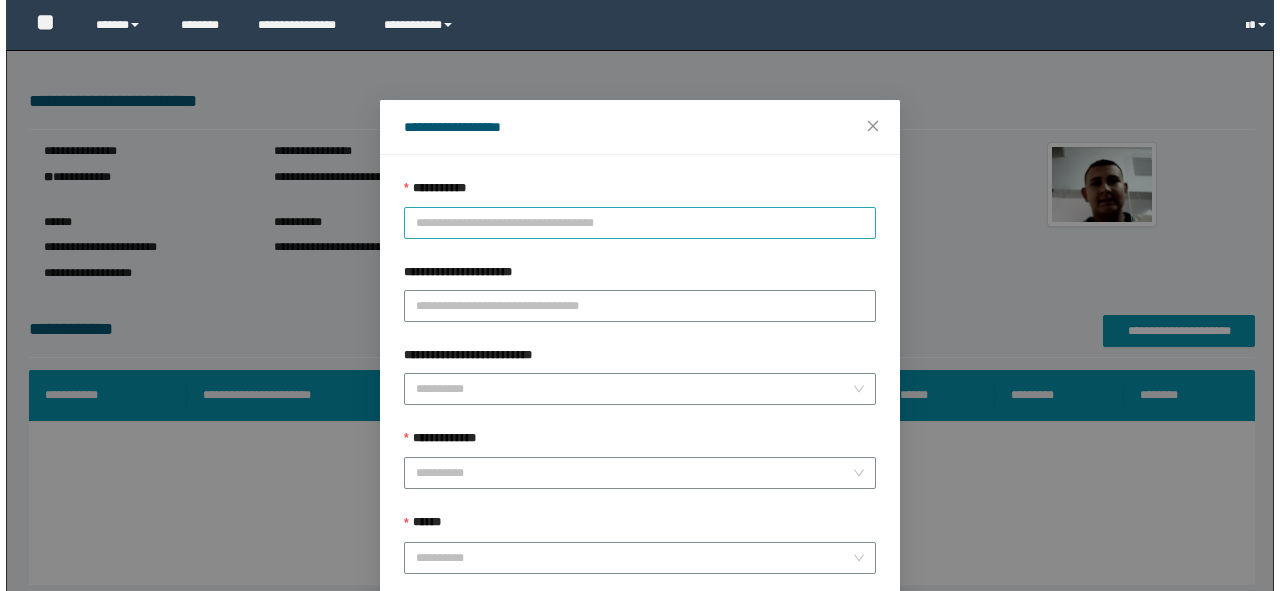 scroll, scrollTop: 0, scrollLeft: 0, axis: both 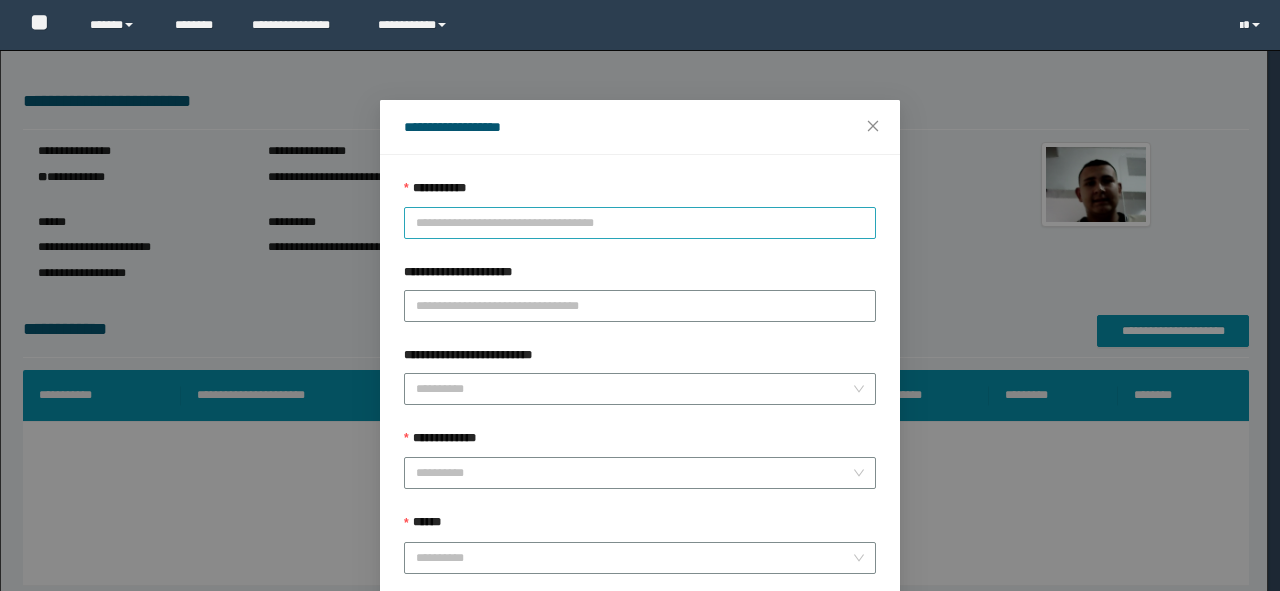click on "**********" at bounding box center [640, 223] 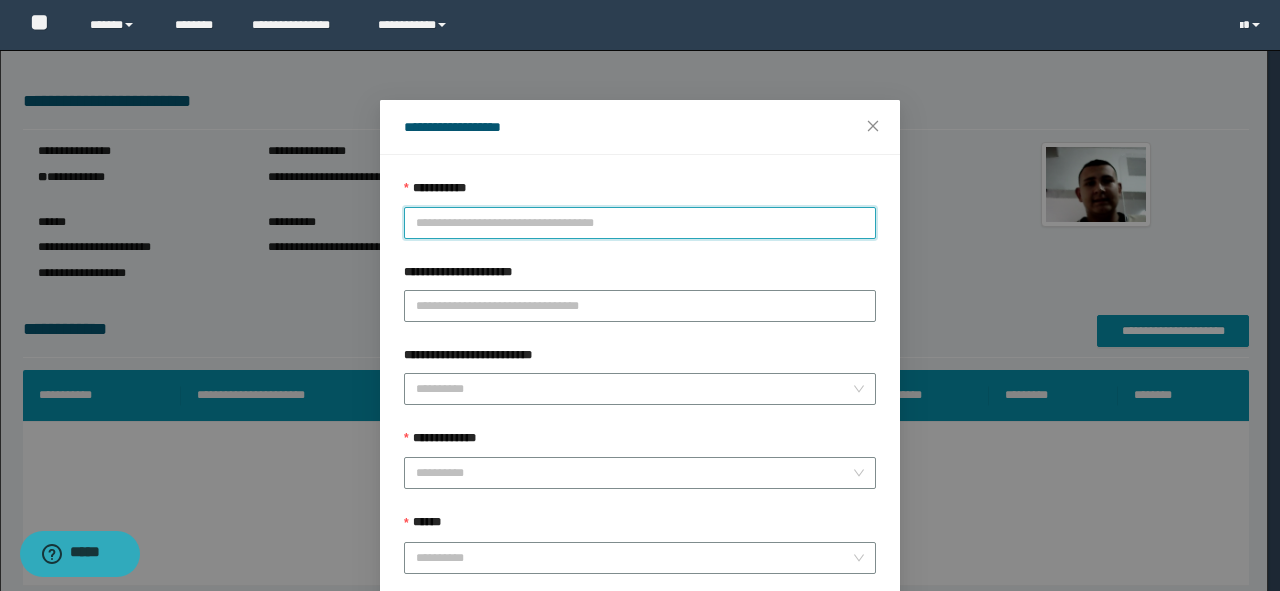 scroll, scrollTop: 0, scrollLeft: 0, axis: both 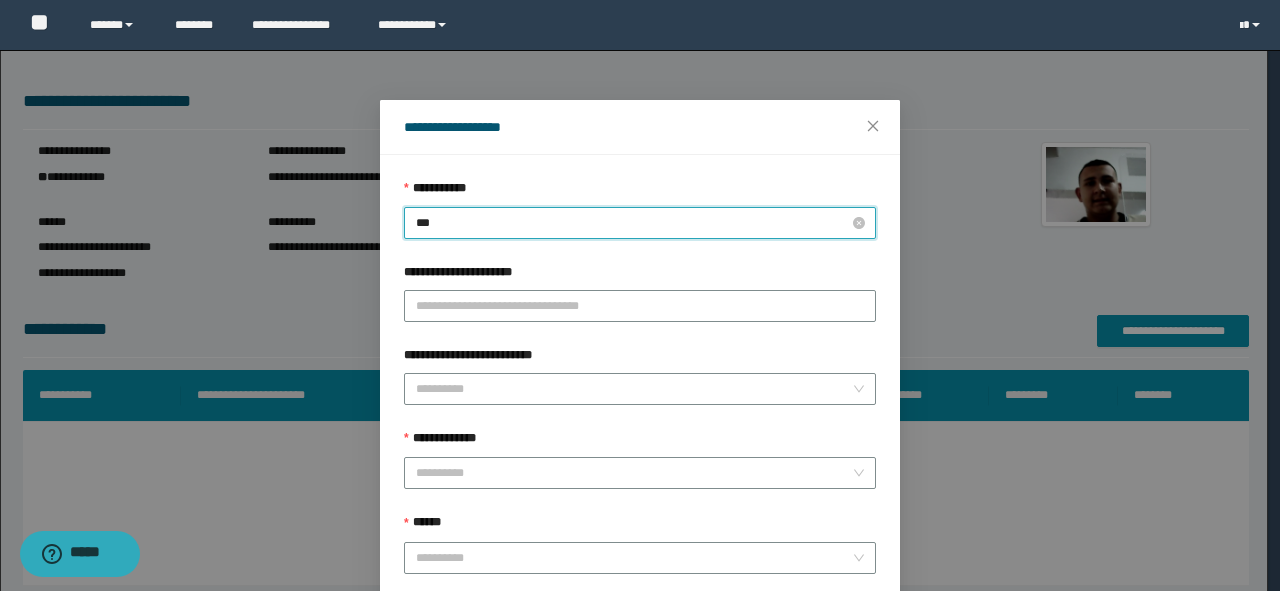 type on "****" 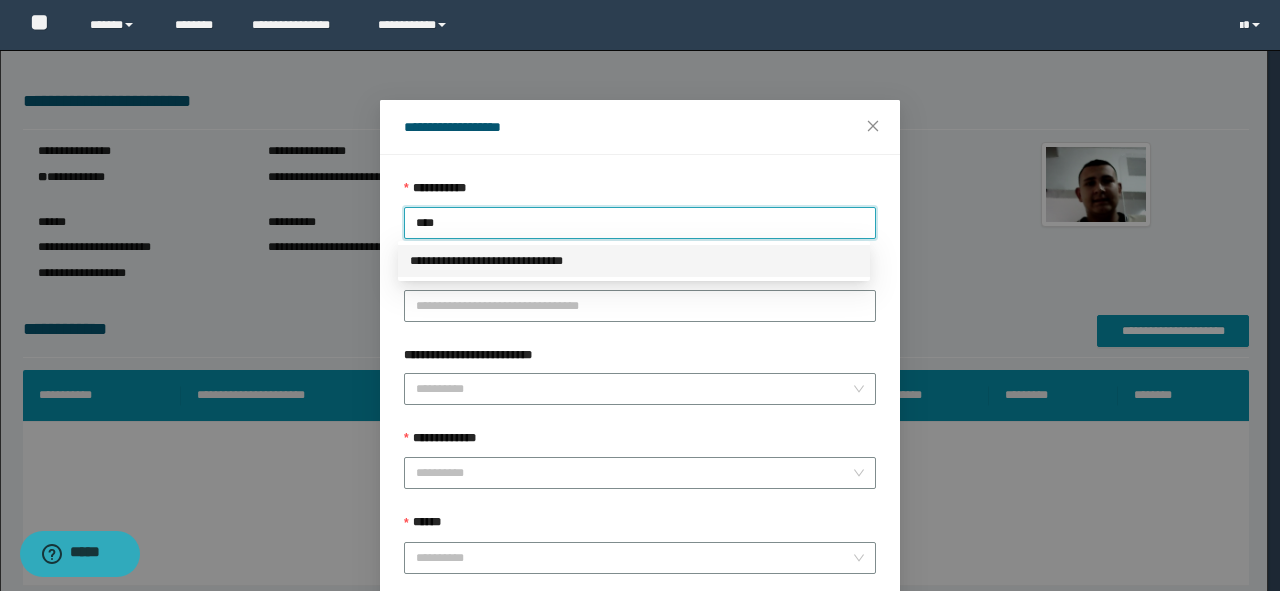 click on "**********" at bounding box center [634, 261] 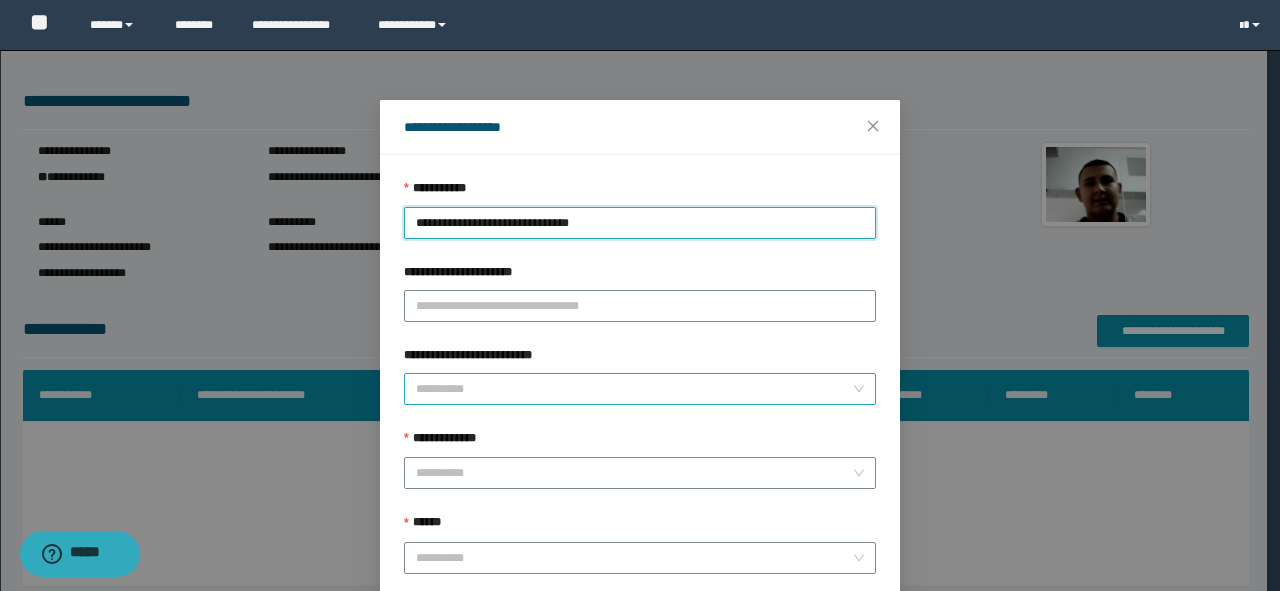 click on "**********" at bounding box center [634, 389] 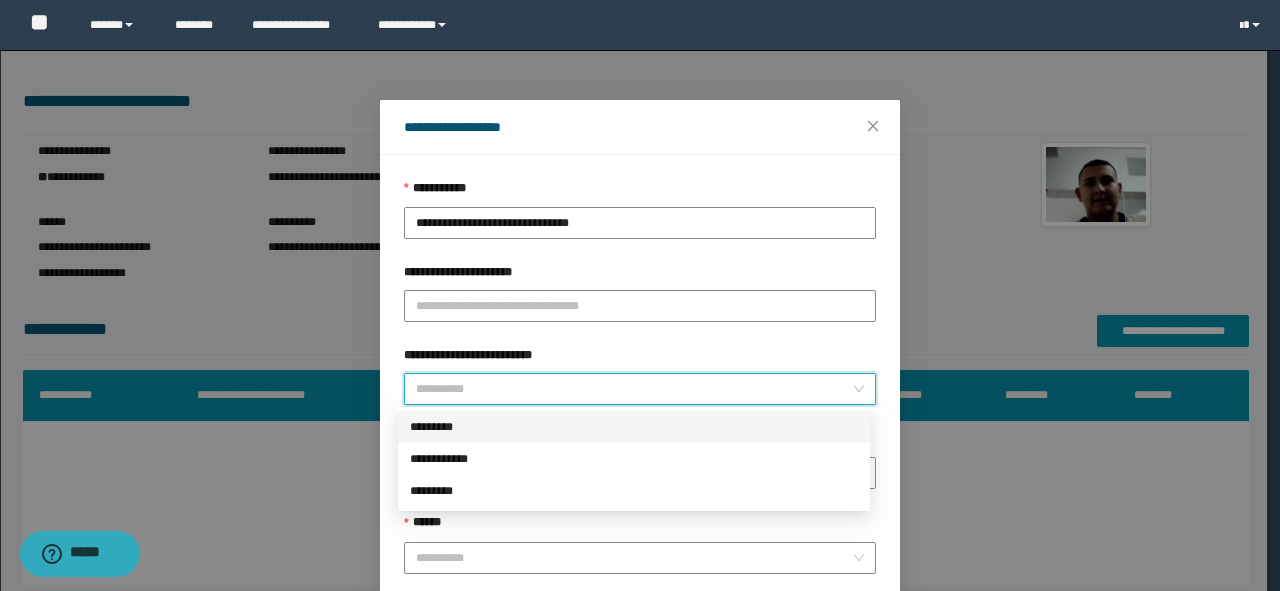 click on "**********" at bounding box center [634, 389] 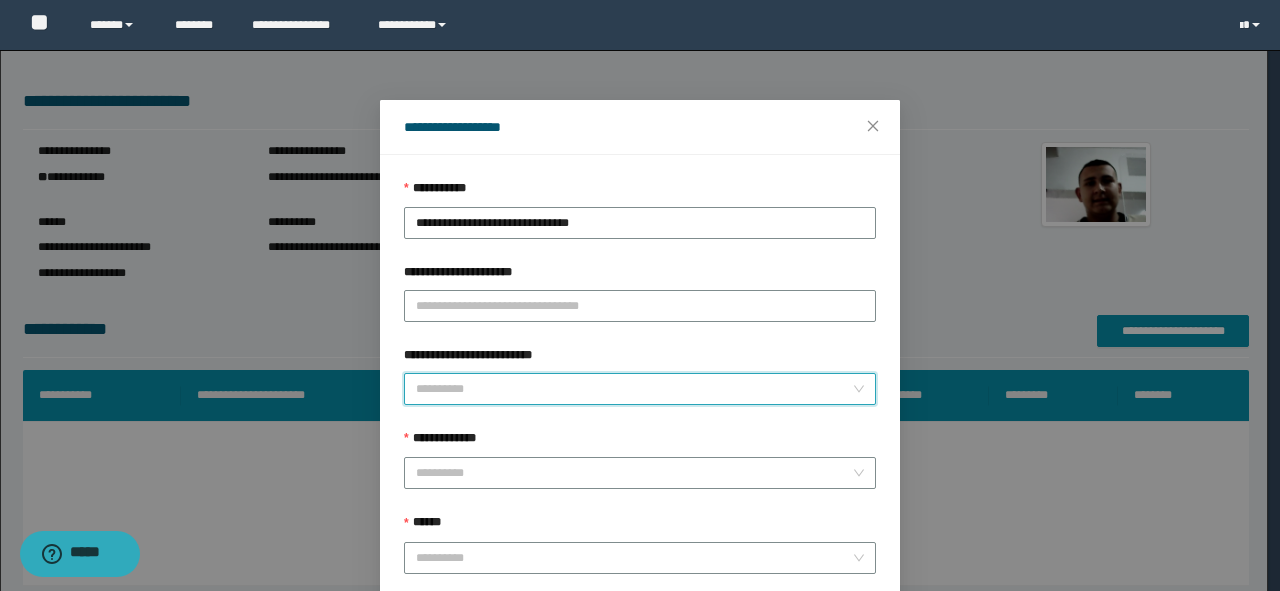 click on "**********" at bounding box center [634, 389] 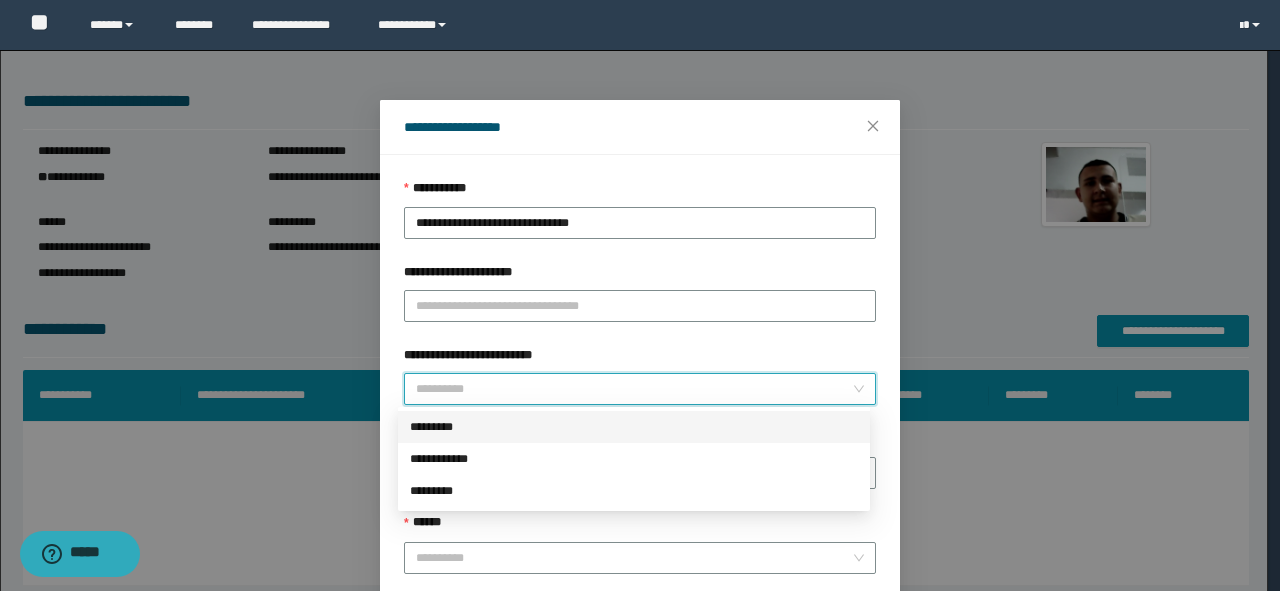 click on "*********" at bounding box center [634, 427] 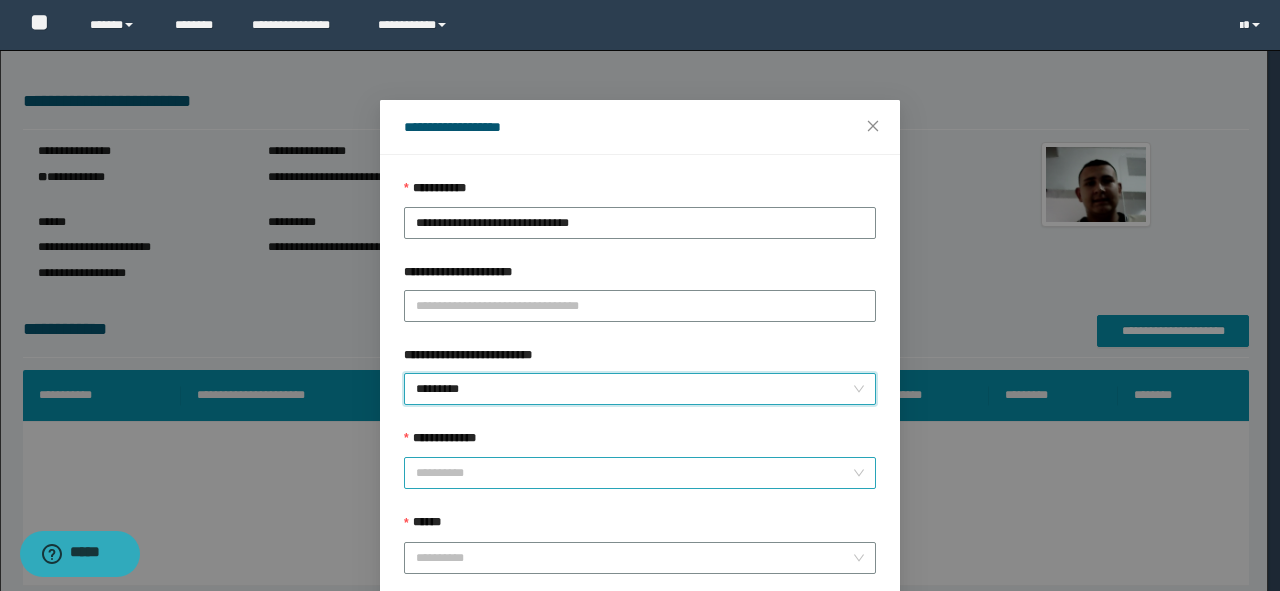 click on "**********" at bounding box center [634, 473] 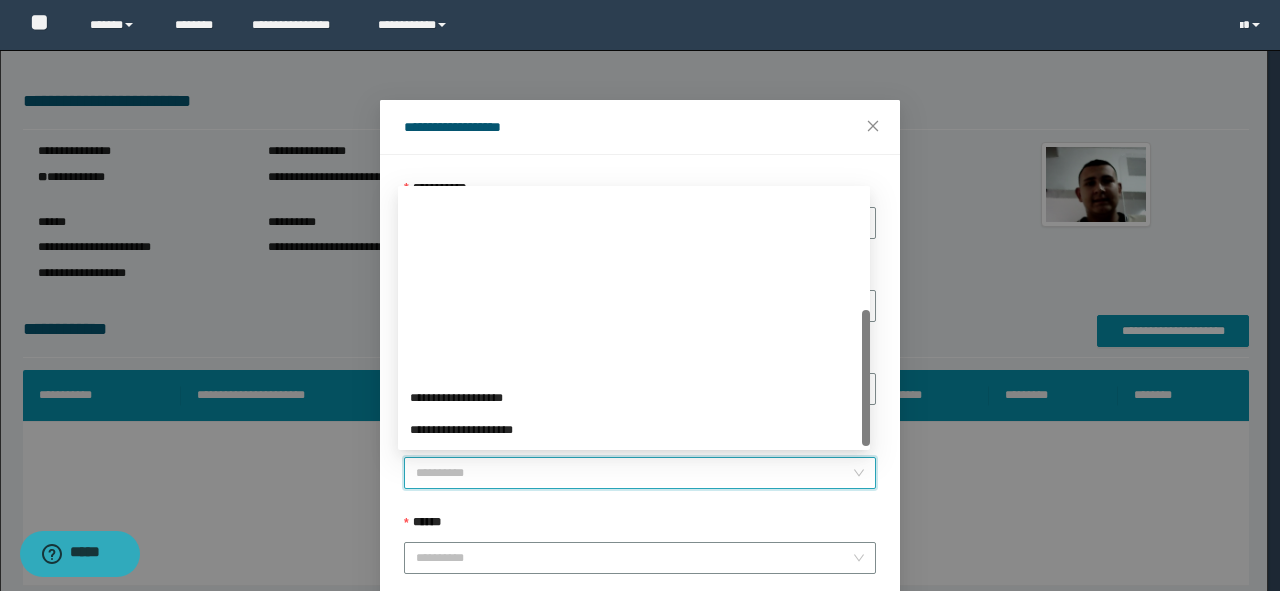 scroll, scrollTop: 224, scrollLeft: 0, axis: vertical 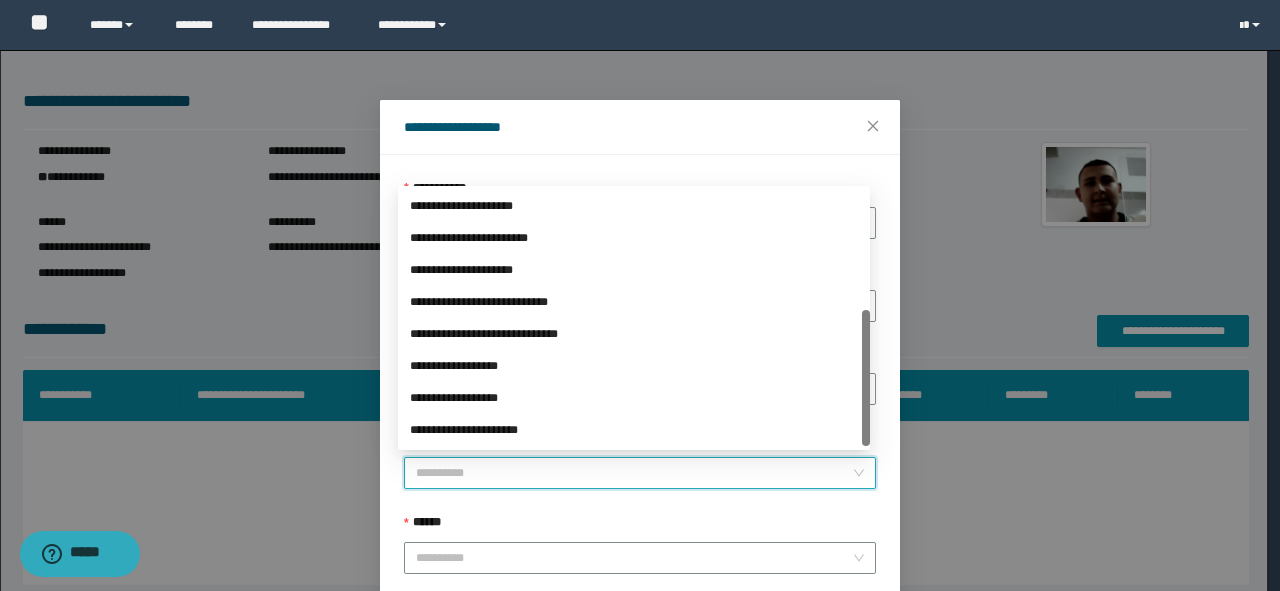 drag, startPoint x: 866, startPoint y: 260, endPoint x: 882, endPoint y: 441, distance: 181.70581 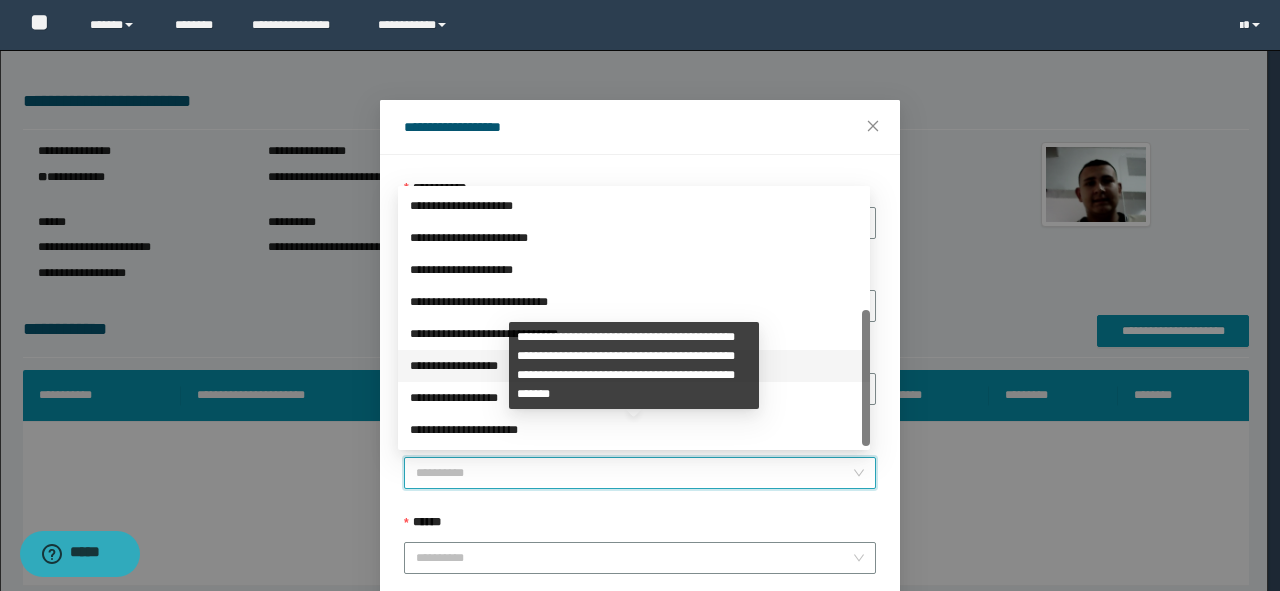 click on "**********" at bounding box center (634, 366) 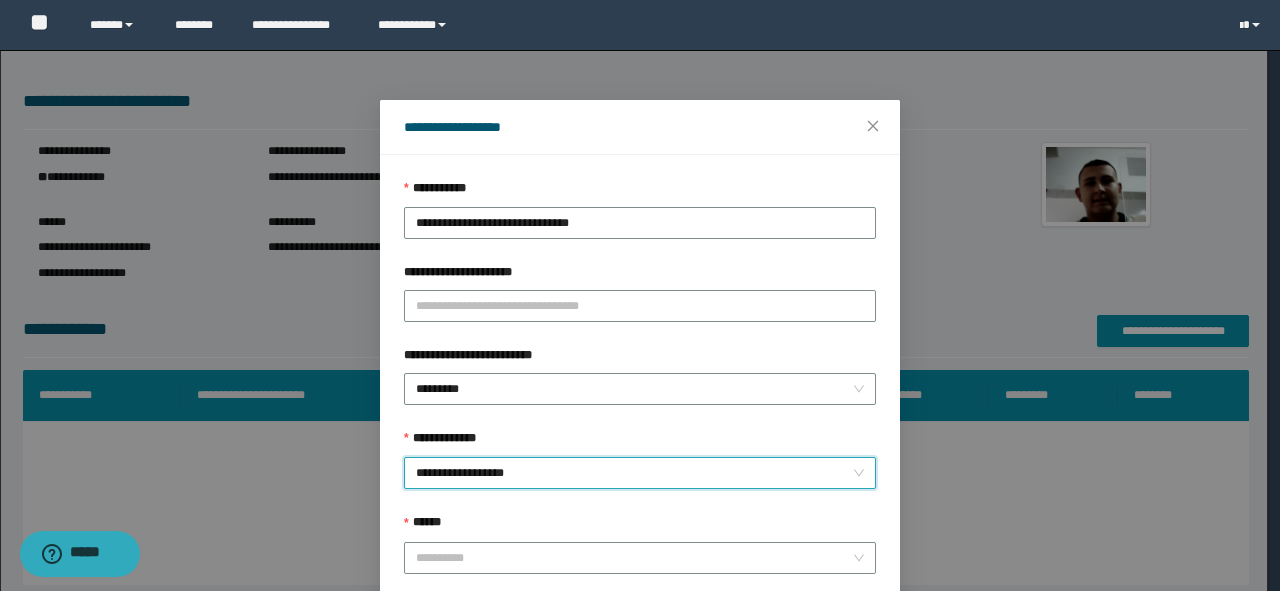 drag, startPoint x: 459, startPoint y: 548, endPoint x: 475, endPoint y: 466, distance: 83.546394 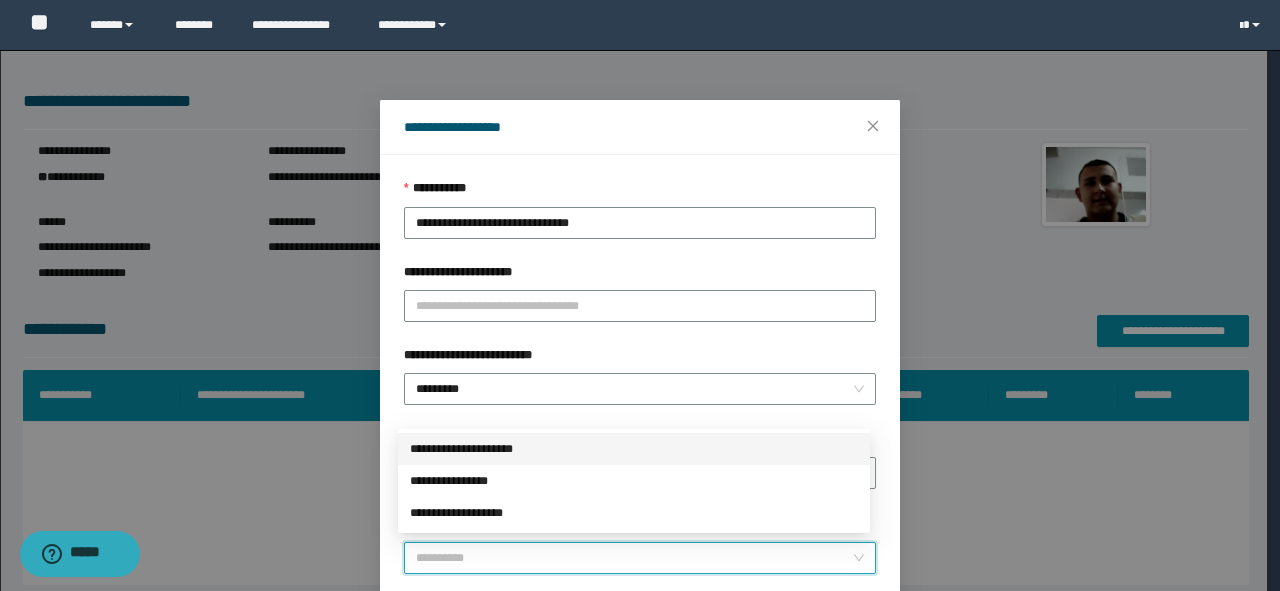 click on "**********" at bounding box center [634, 449] 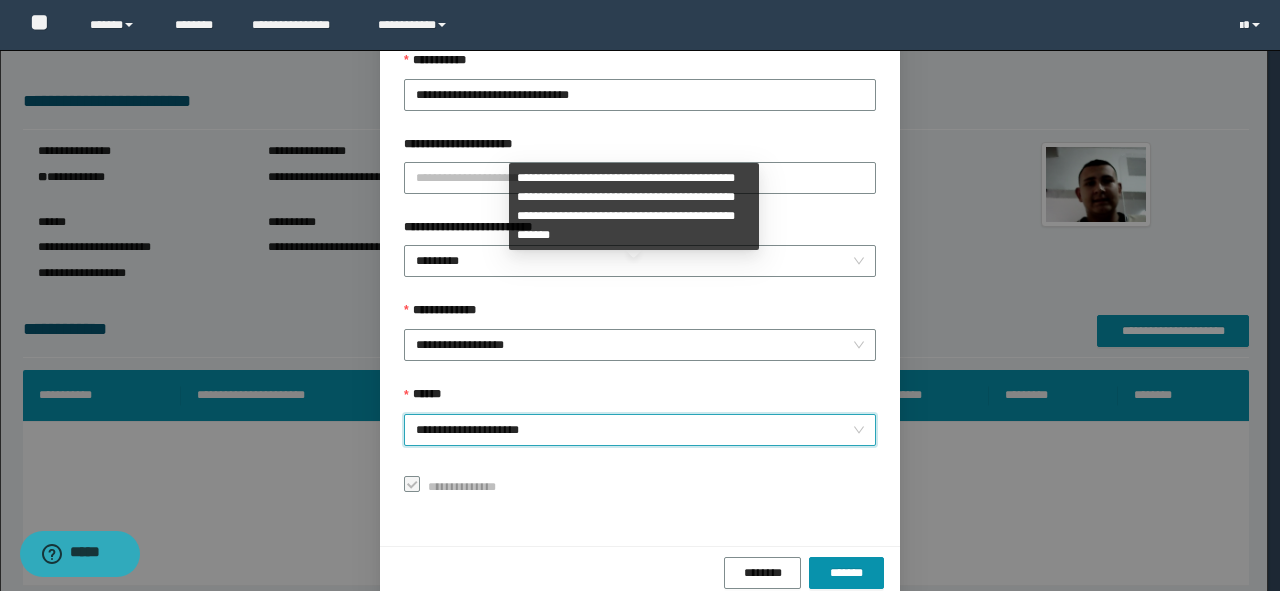 scroll, scrollTop: 159, scrollLeft: 0, axis: vertical 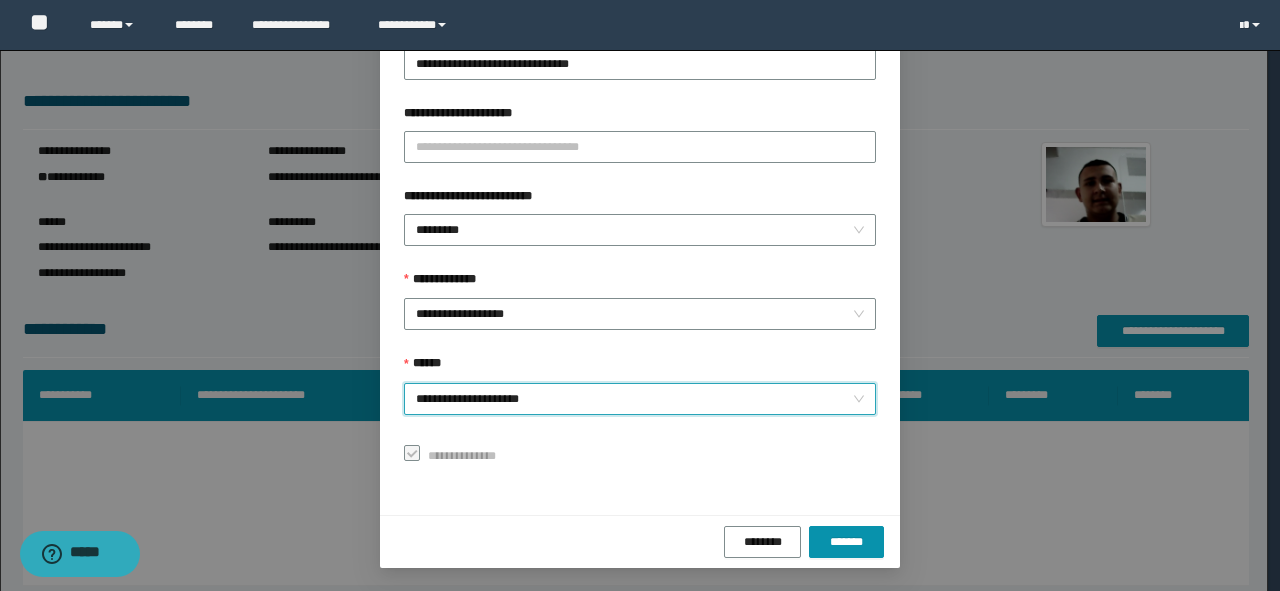 click on "******** *******" at bounding box center [640, 541] 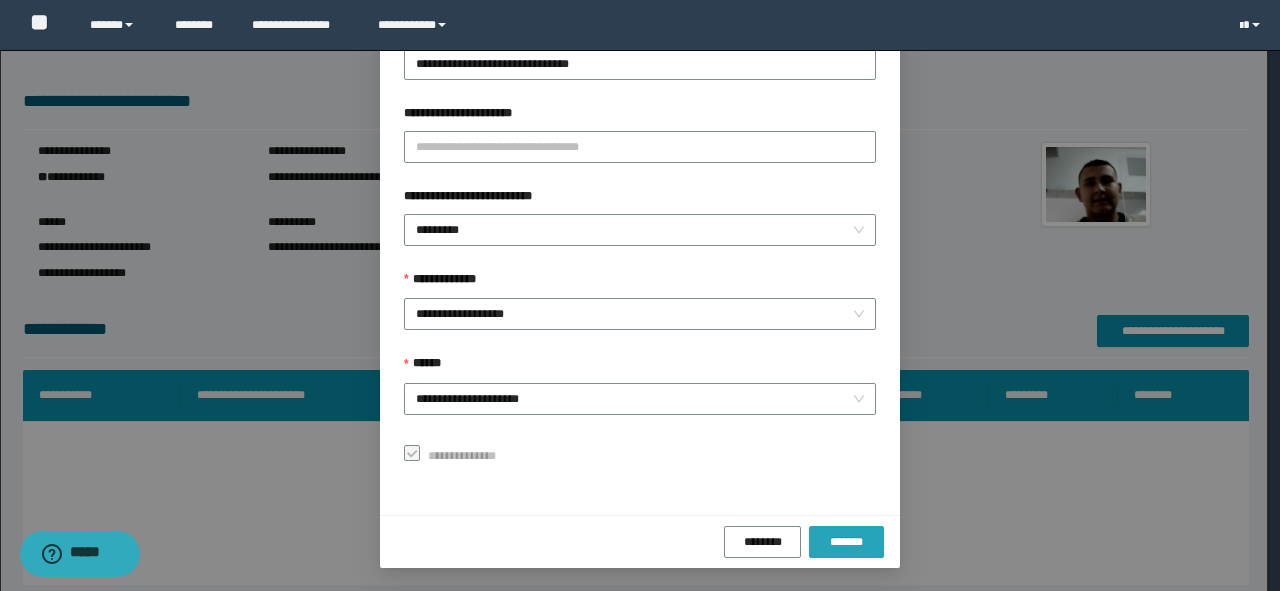 click on "*******" at bounding box center (846, 542) 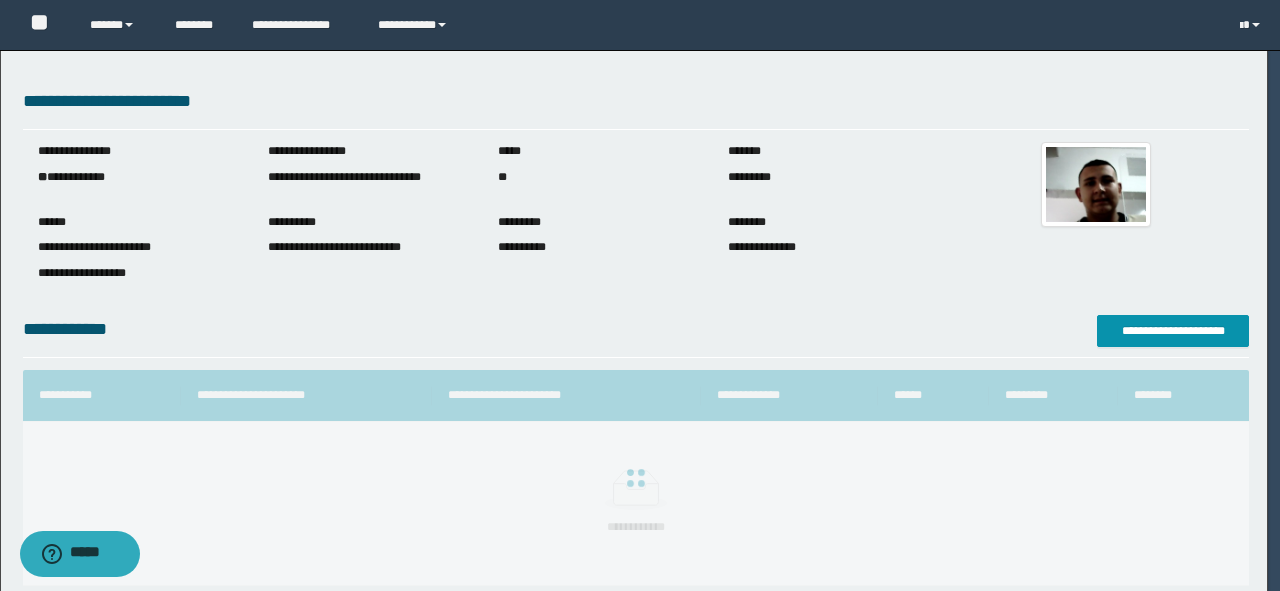 scroll, scrollTop: 178, scrollLeft: 0, axis: vertical 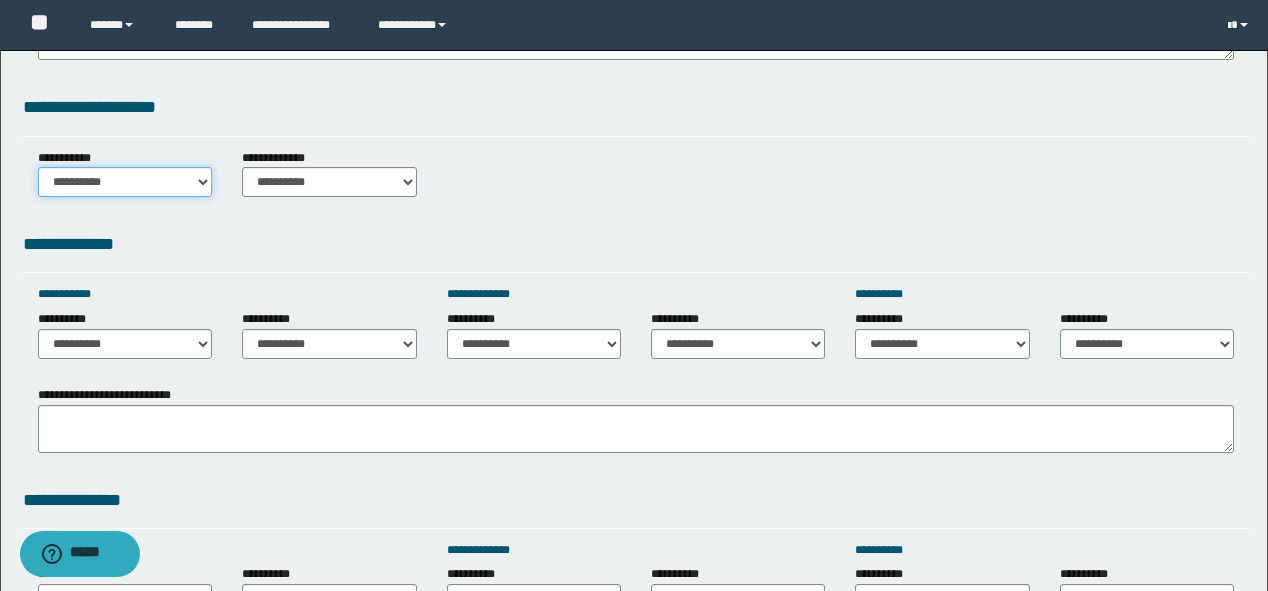 click on "**********" at bounding box center (125, 182) 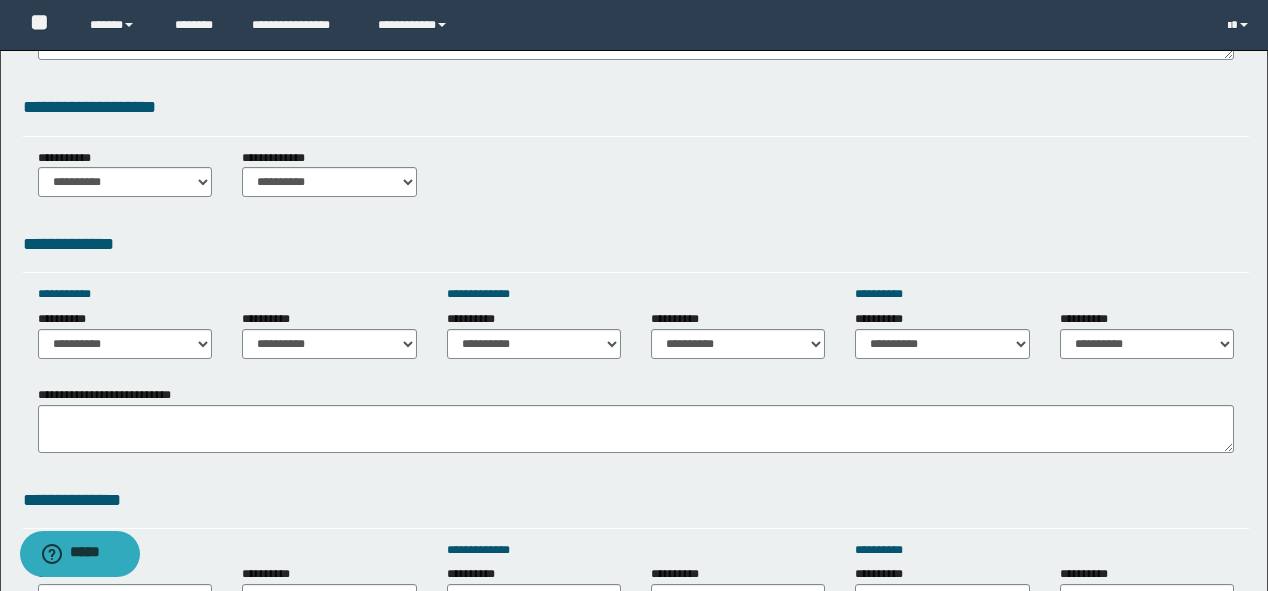 click on "**********" at bounding box center (636, 244) 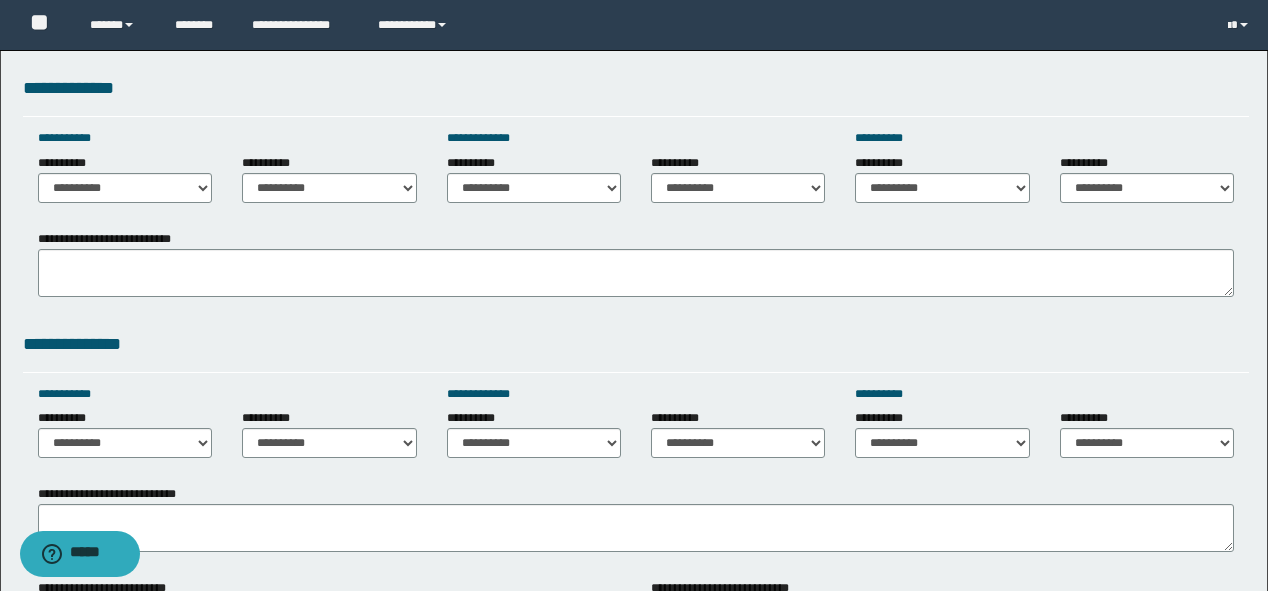 scroll, scrollTop: 960, scrollLeft: 0, axis: vertical 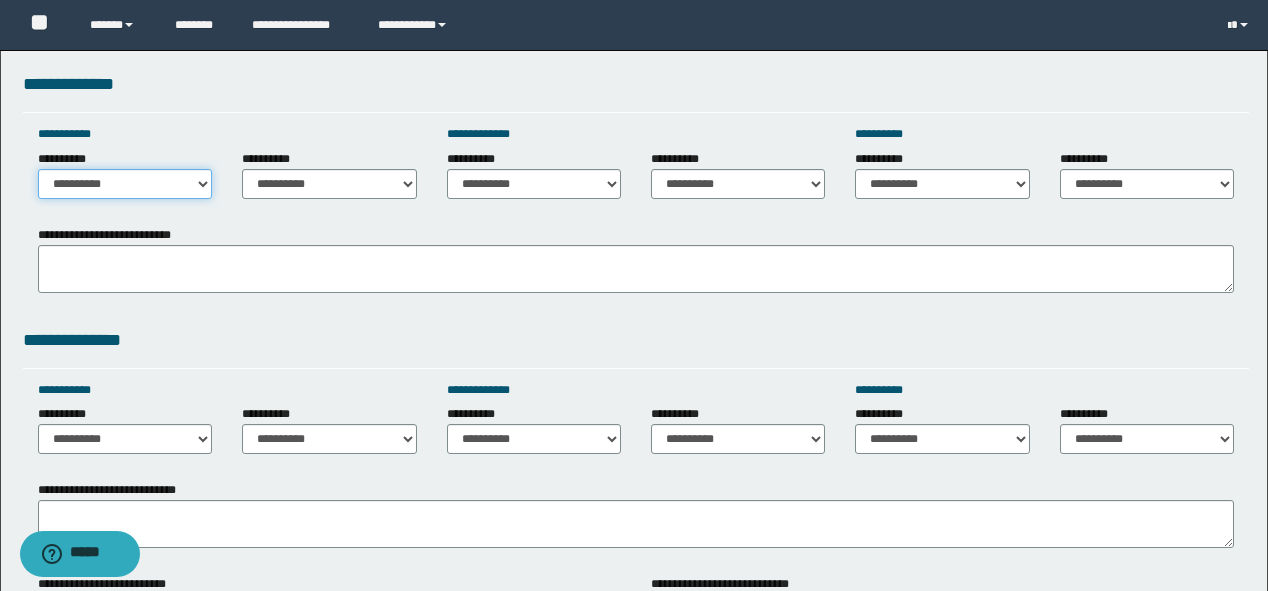 click on "**********" at bounding box center [125, 184] 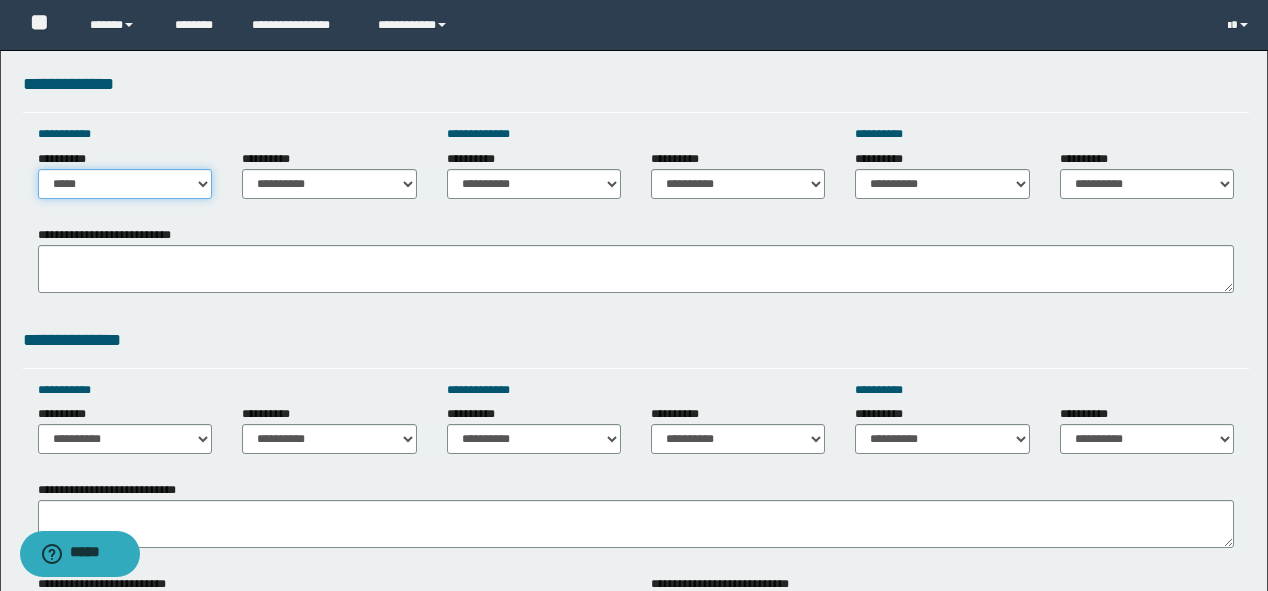 click on "**********" at bounding box center [125, 184] 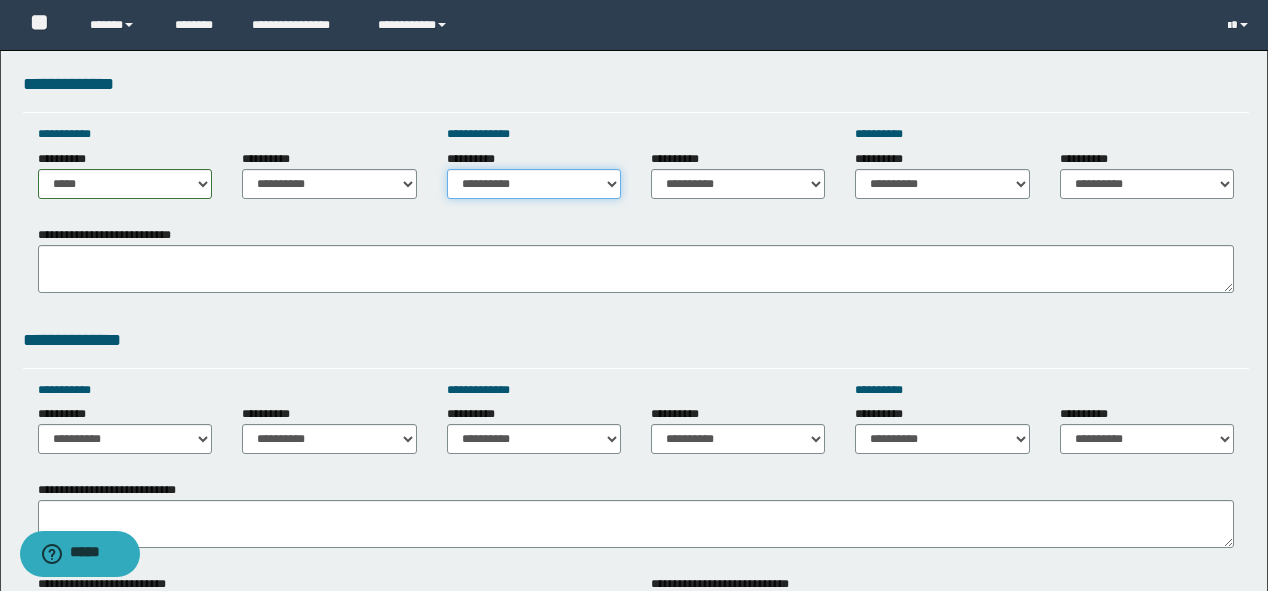 click on "**********" at bounding box center [534, 184] 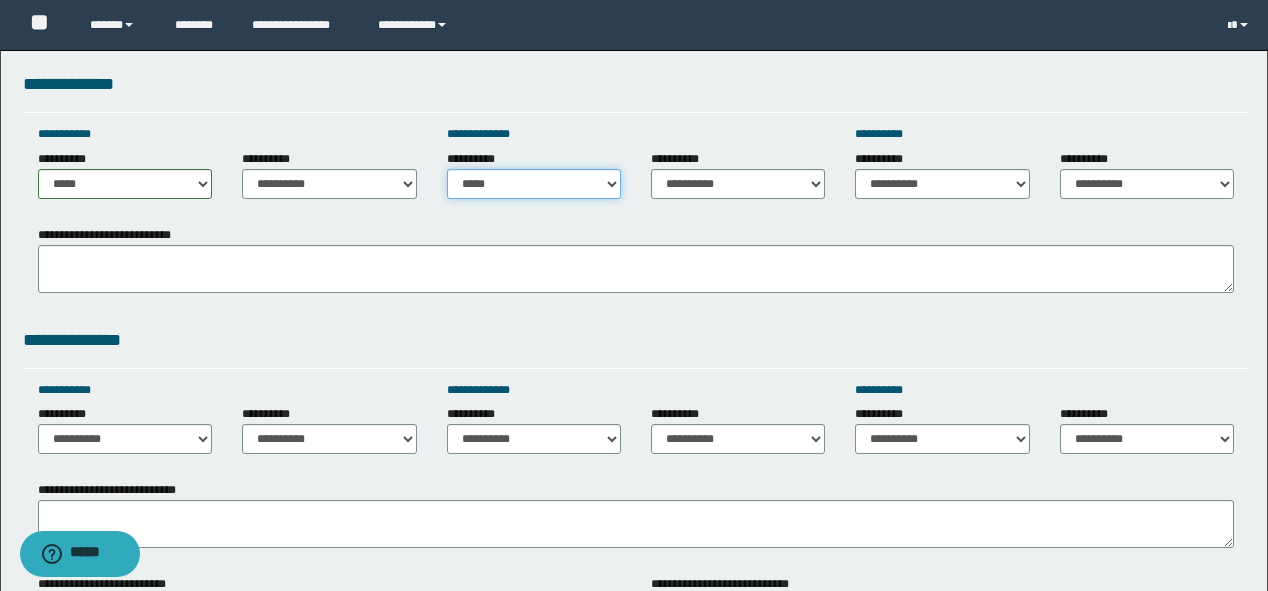 click on "**********" at bounding box center (534, 184) 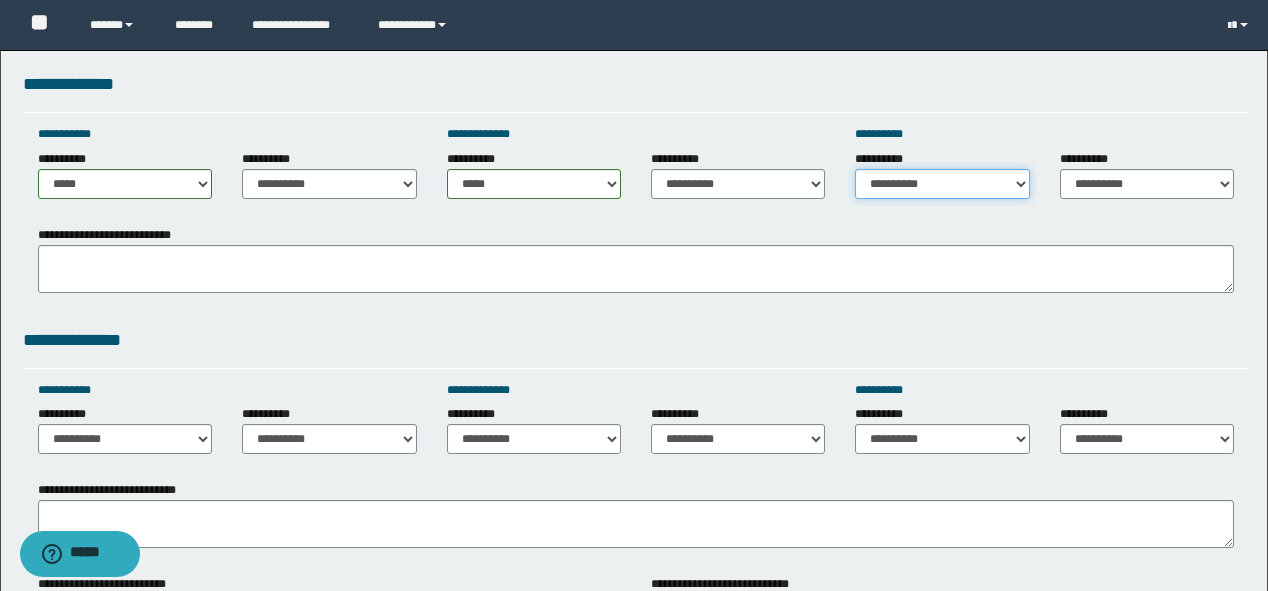 click on "**********" at bounding box center (942, 184) 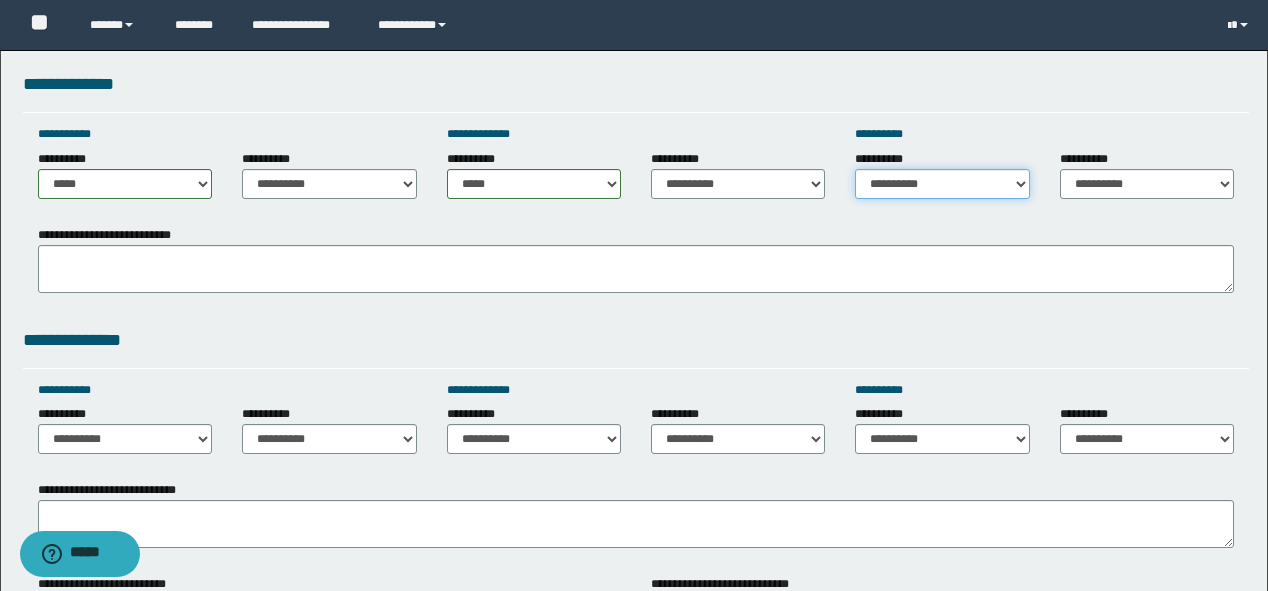 select on "*****" 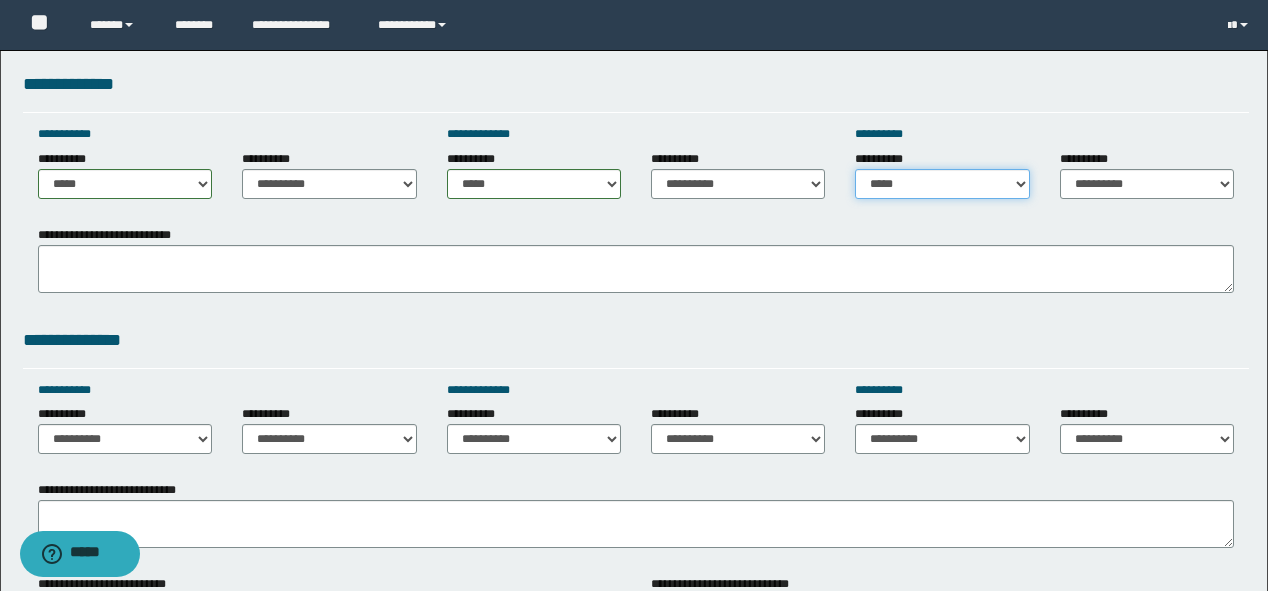 click on "**********" at bounding box center (942, 184) 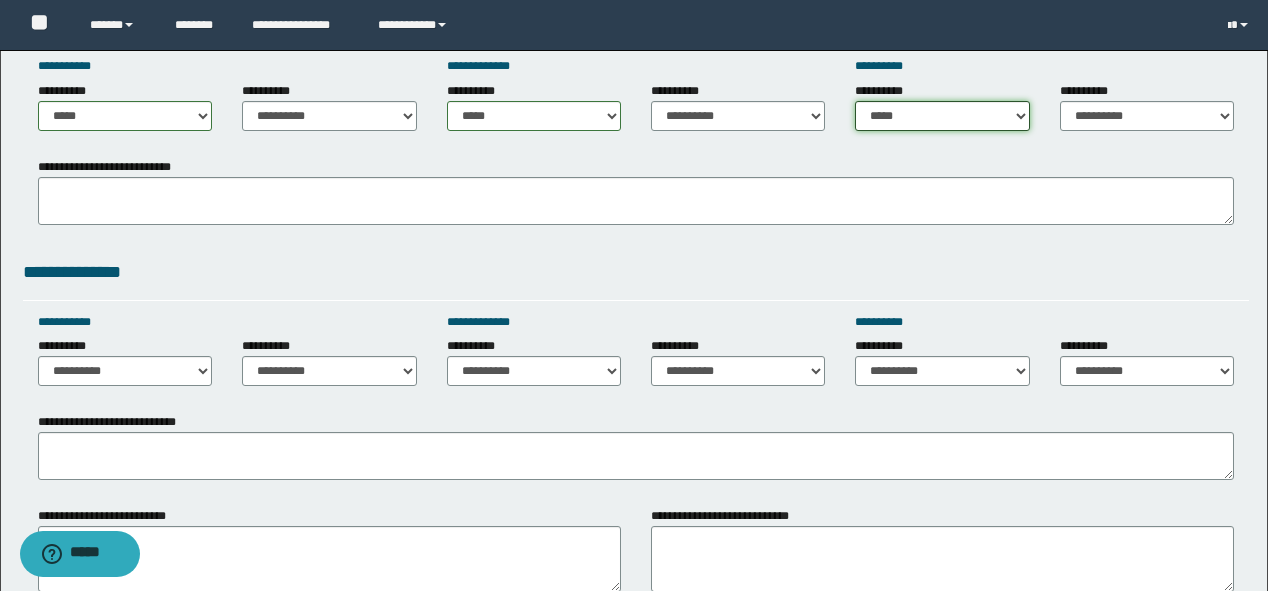 scroll, scrollTop: 1200, scrollLeft: 0, axis: vertical 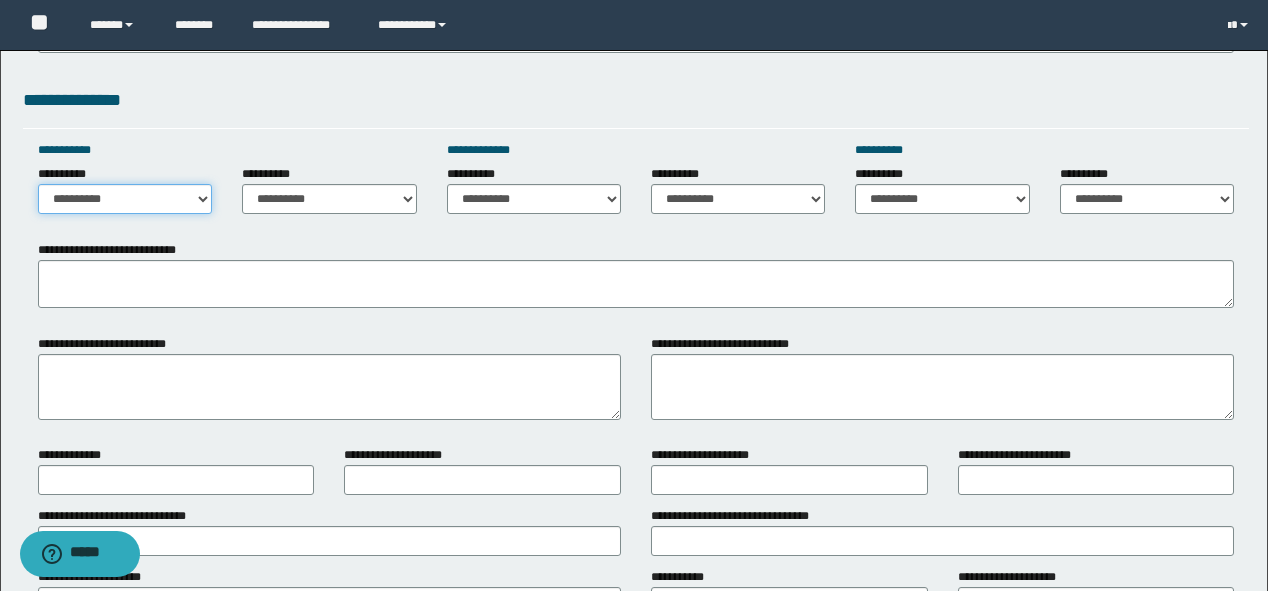 click on "**********" at bounding box center [125, 199] 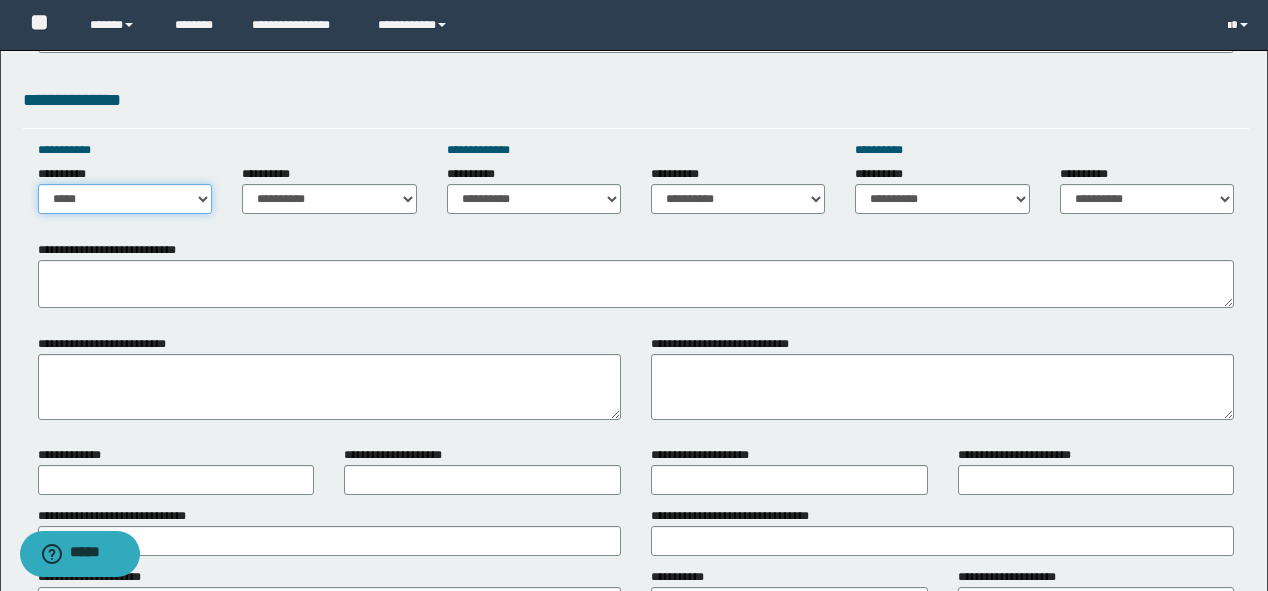 click on "**********" at bounding box center [125, 199] 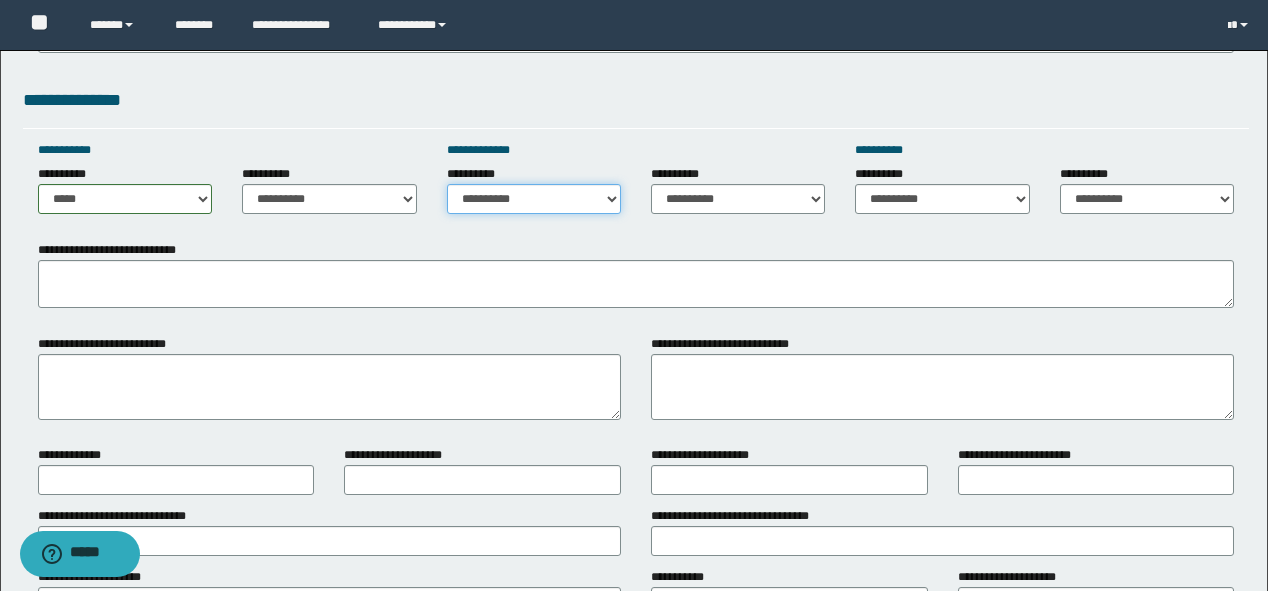 click on "**********" at bounding box center [534, 199] 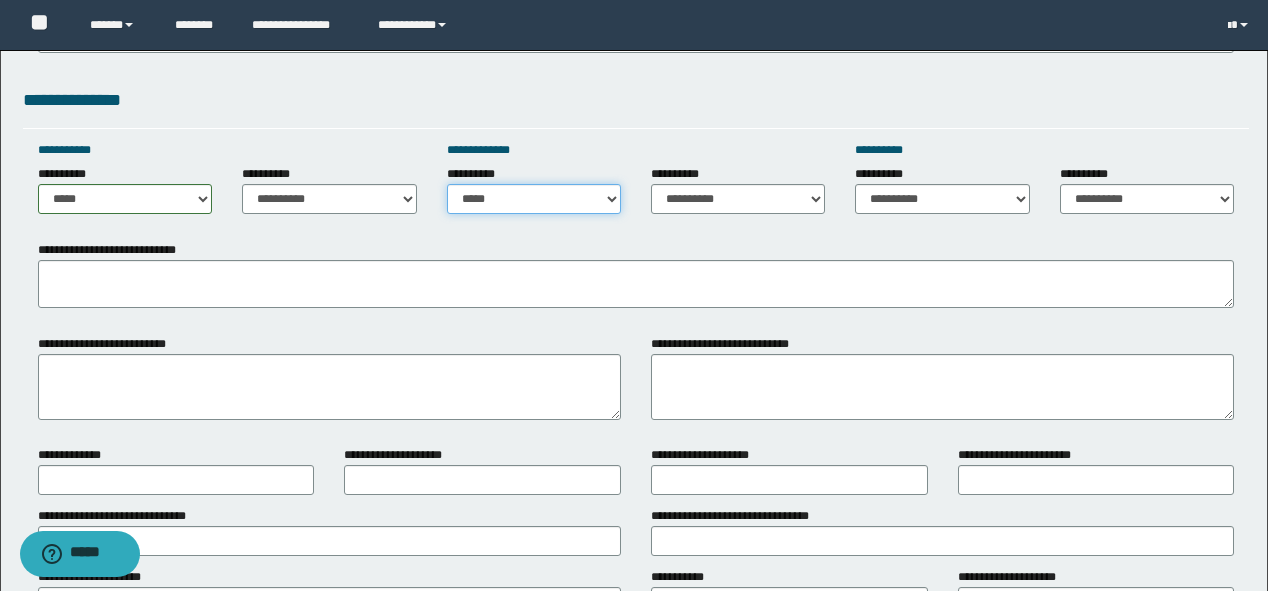 click on "**********" at bounding box center (534, 199) 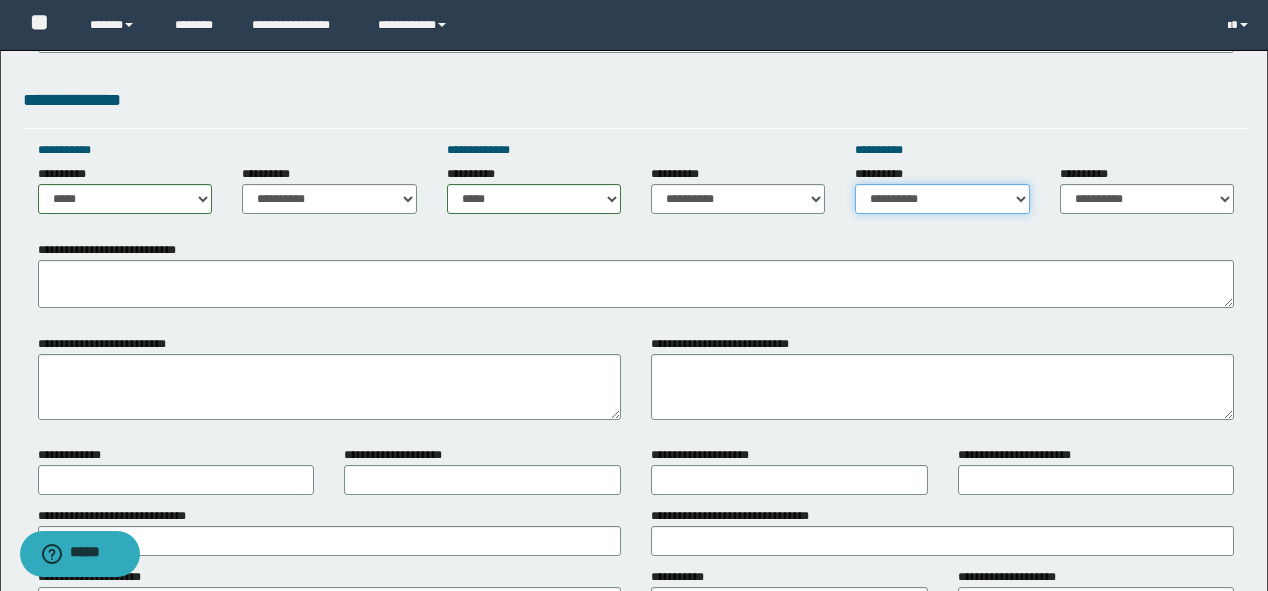 click on "**********" at bounding box center [942, 199] 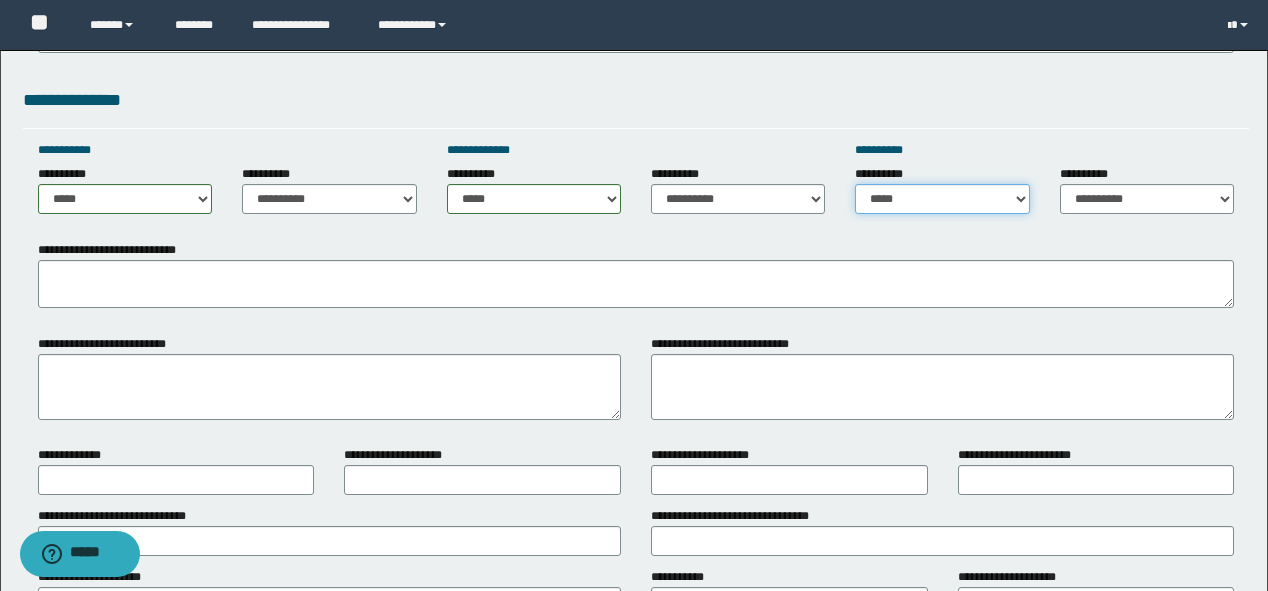 click on "**********" at bounding box center [942, 199] 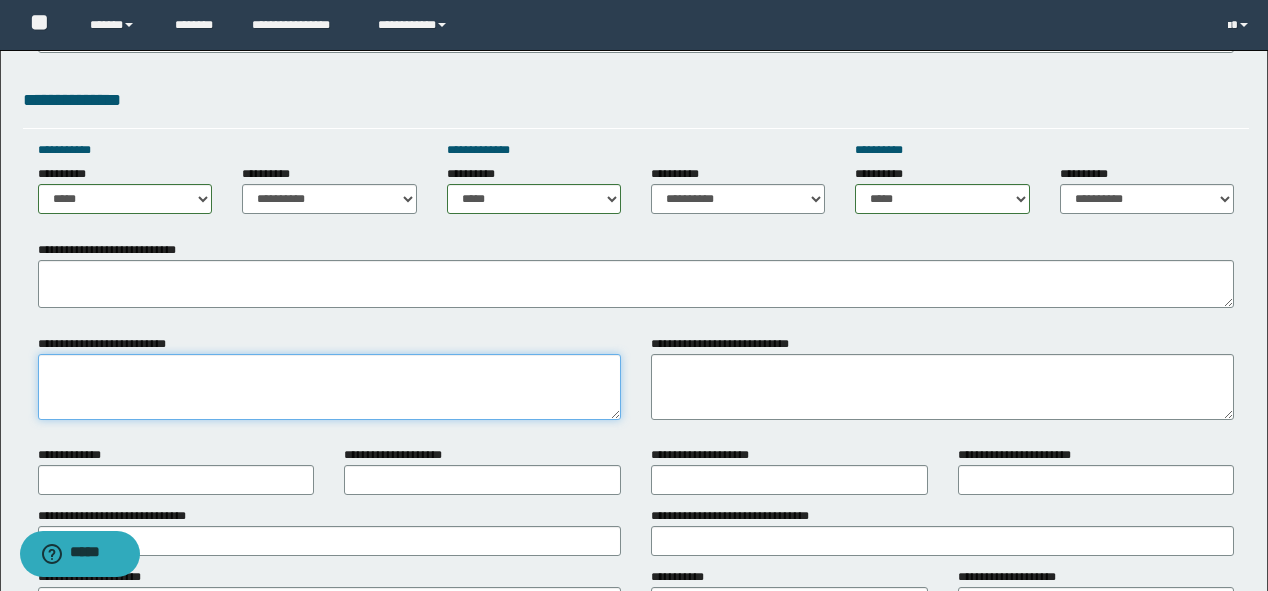 click on "**********" at bounding box center [329, 387] 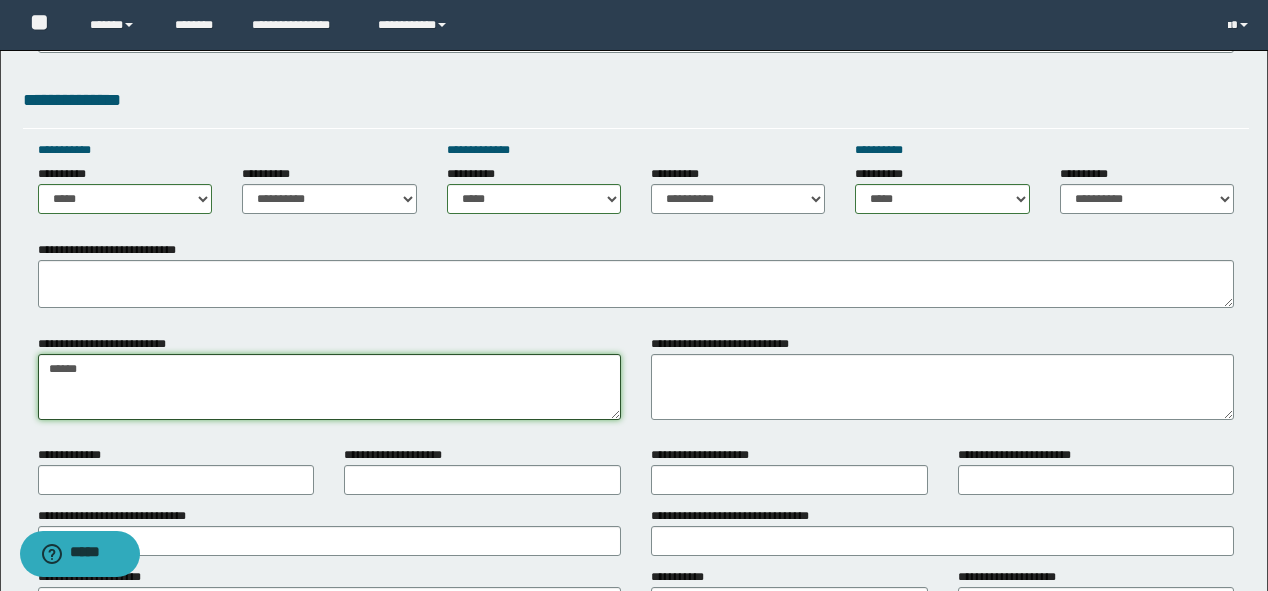 type on "******" 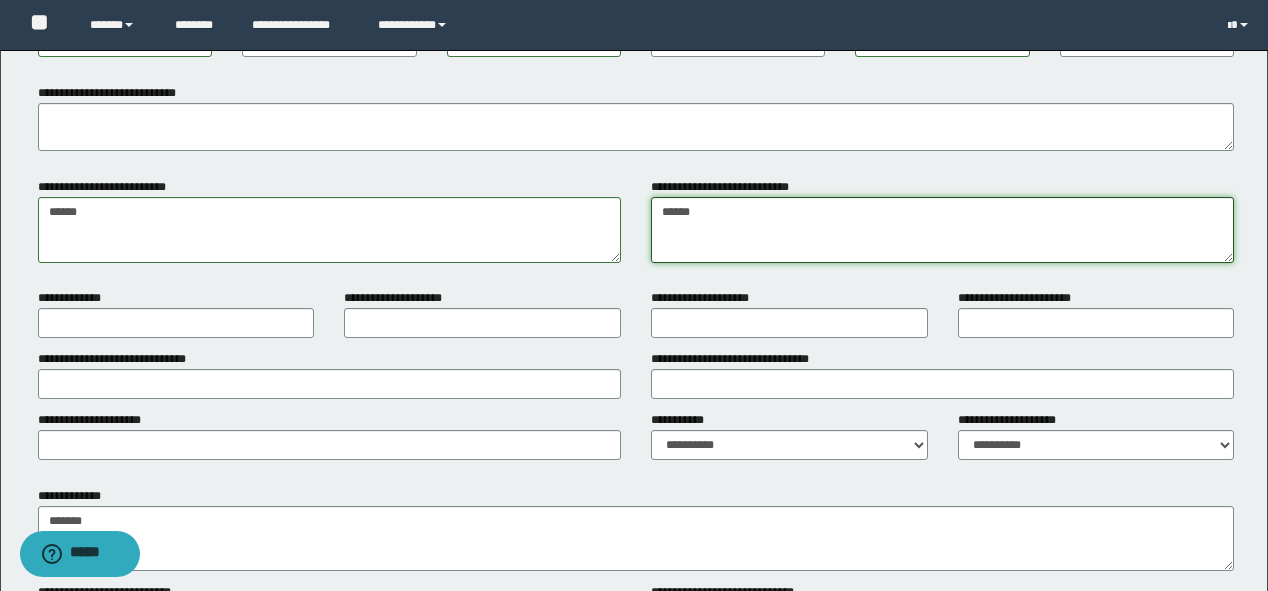 scroll, scrollTop: 1360, scrollLeft: 0, axis: vertical 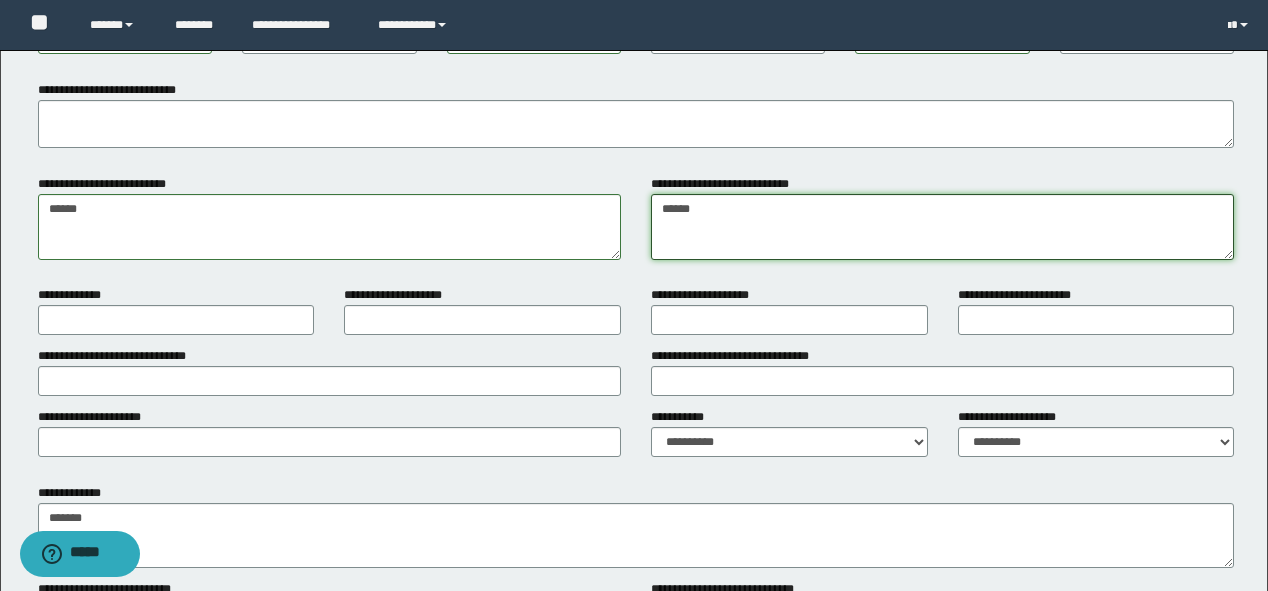 type on "******" 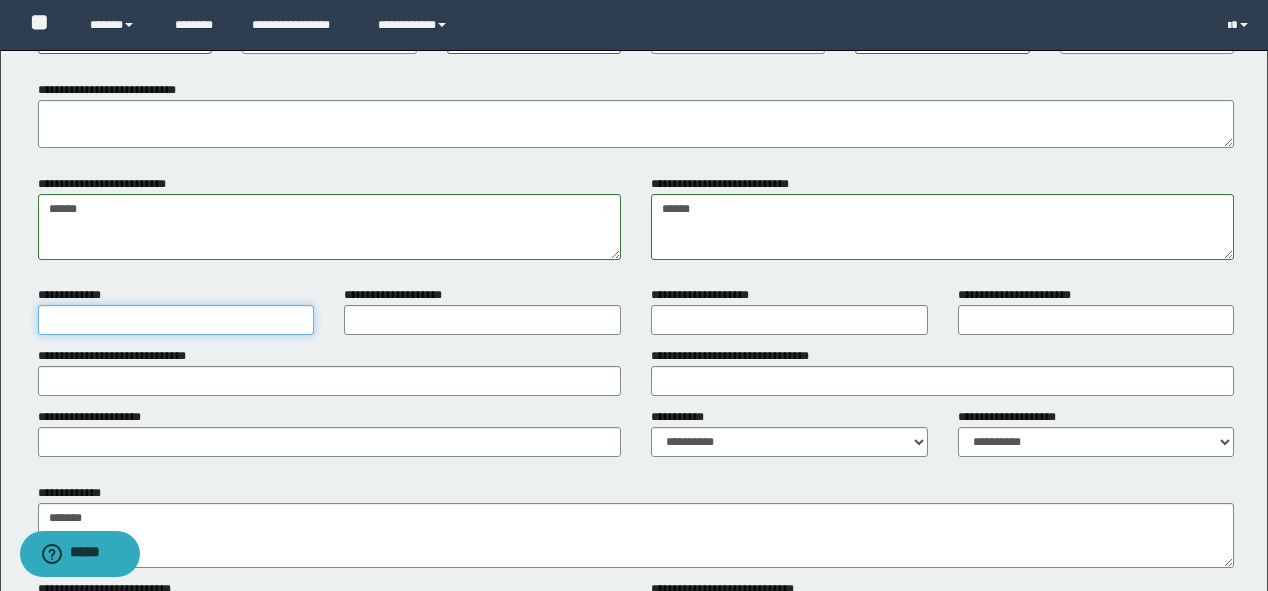 click on "**********" at bounding box center (176, 320) 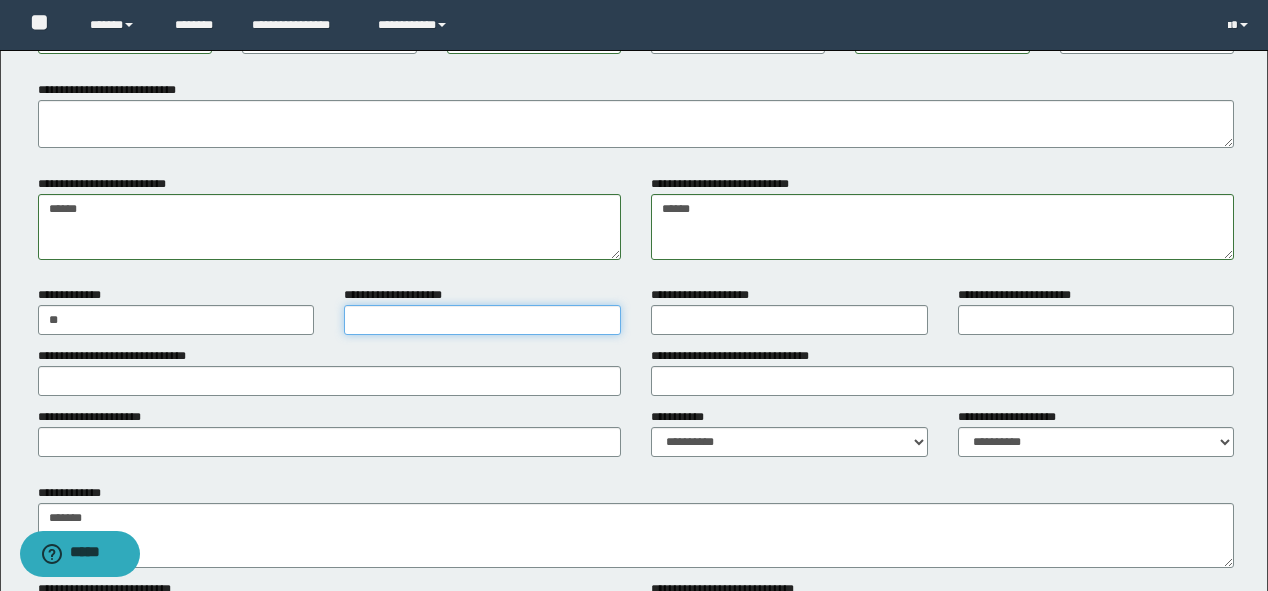 click on "**********" at bounding box center [482, 320] 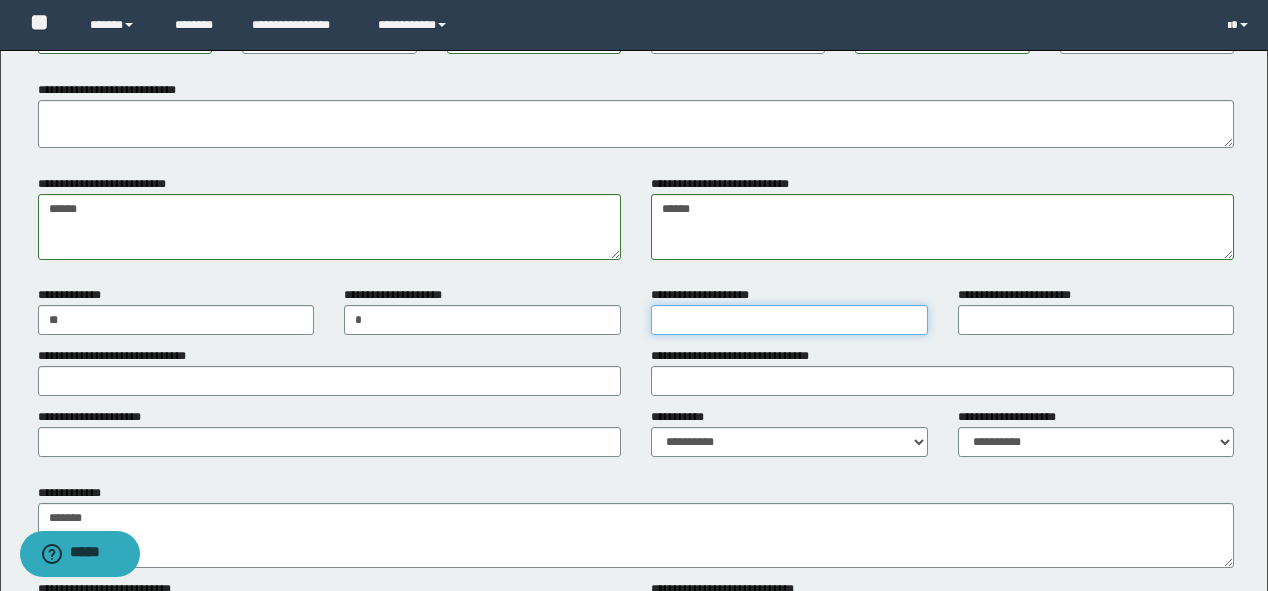 click on "**********" at bounding box center (789, 320) 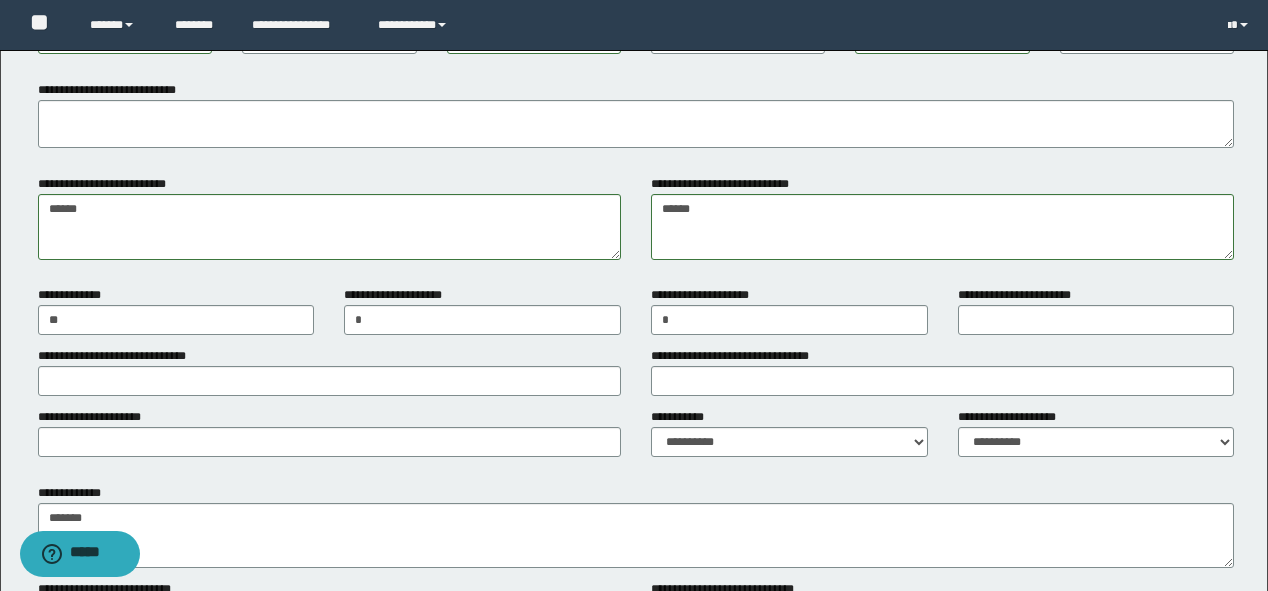 click on "**********" at bounding box center [1015, 295] 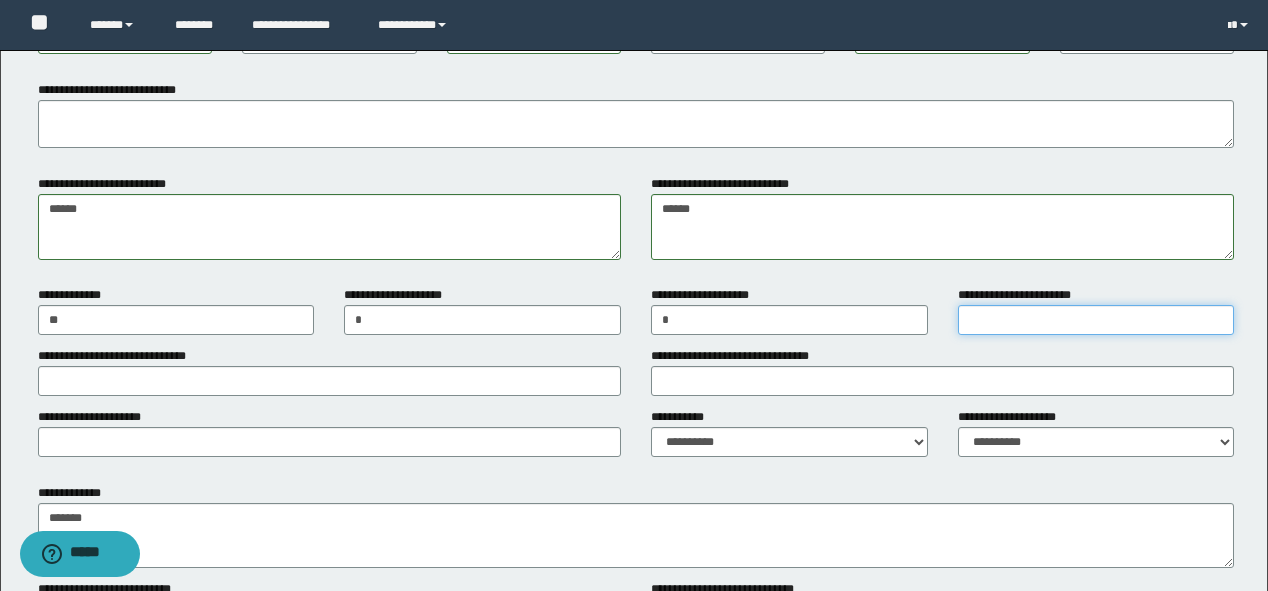 click on "**********" at bounding box center [1096, 320] 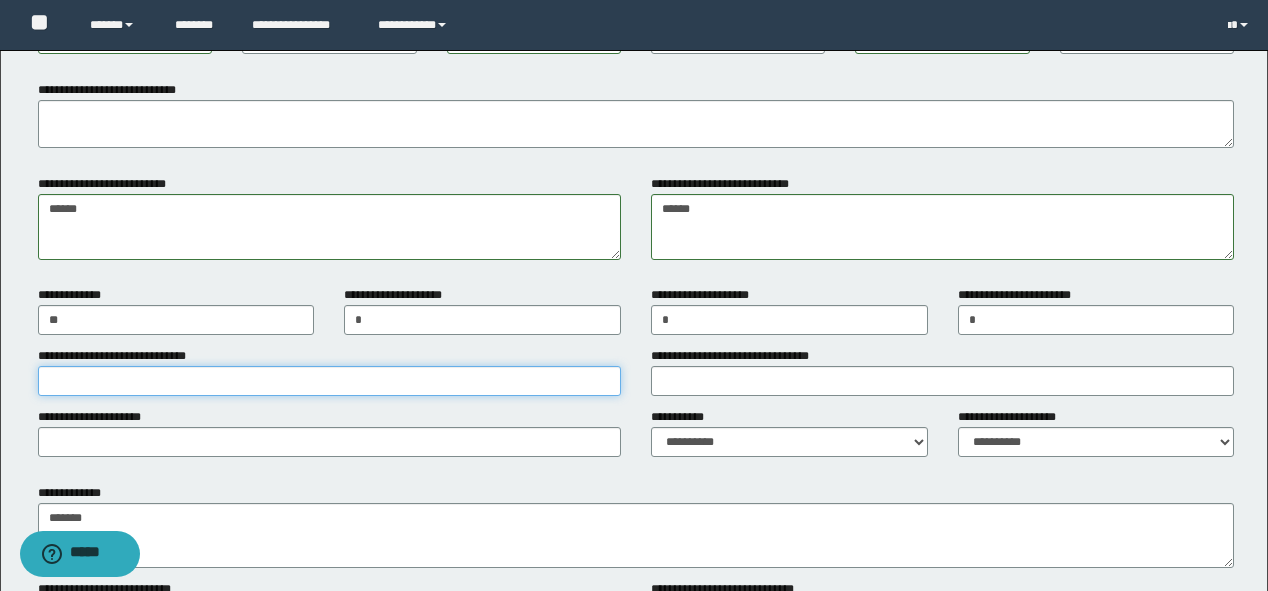 click on "**********" at bounding box center (329, 381) 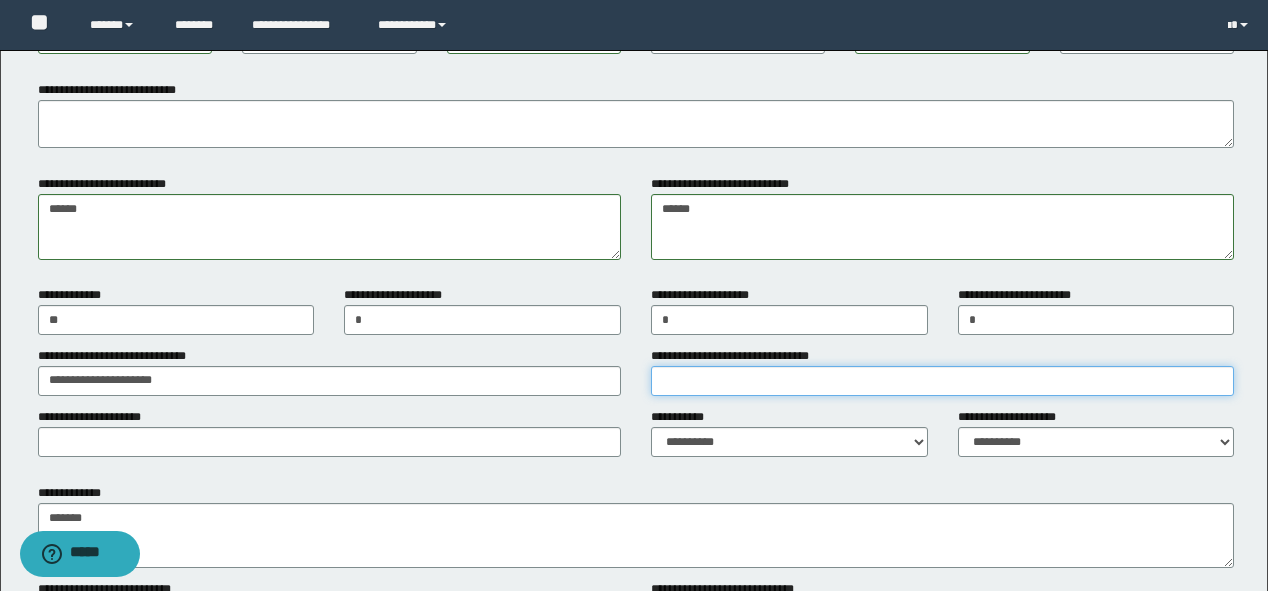 drag, startPoint x: 696, startPoint y: 387, endPoint x: 744, endPoint y: 395, distance: 48.6621 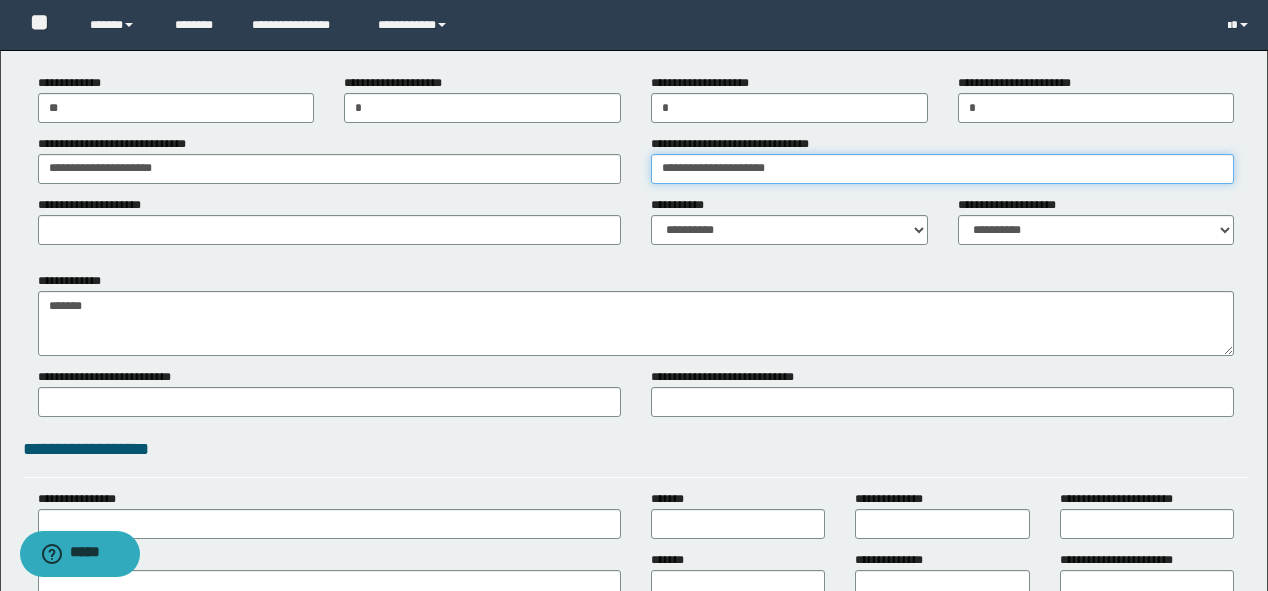 scroll, scrollTop: 1600, scrollLeft: 0, axis: vertical 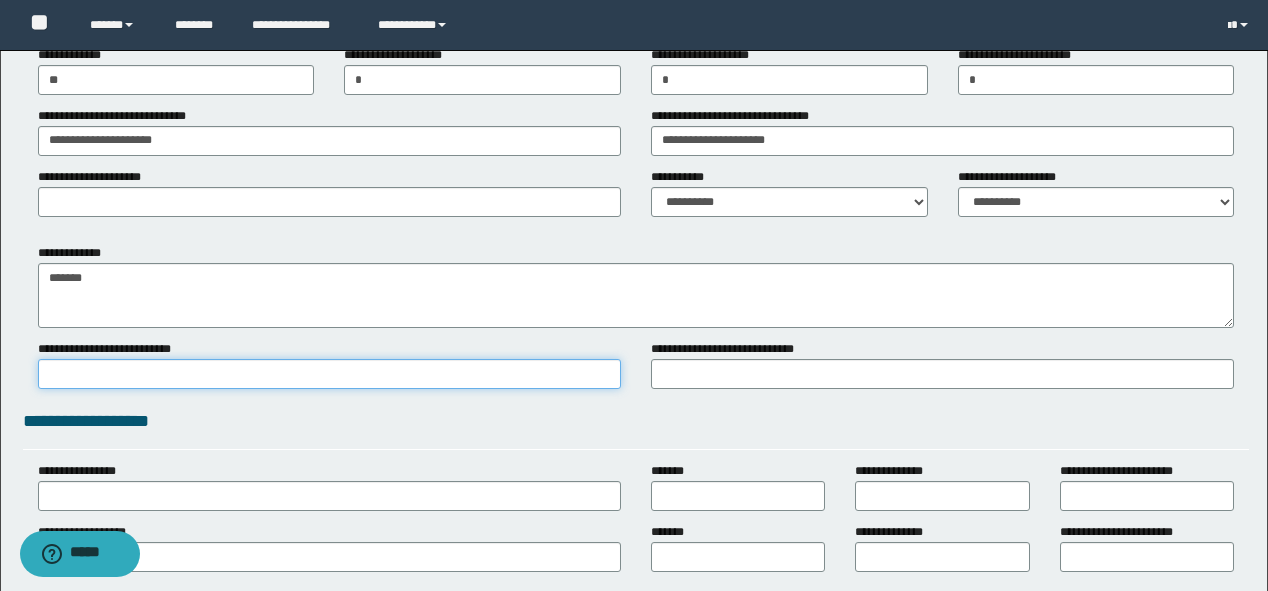 click on "**********" at bounding box center (329, 374) 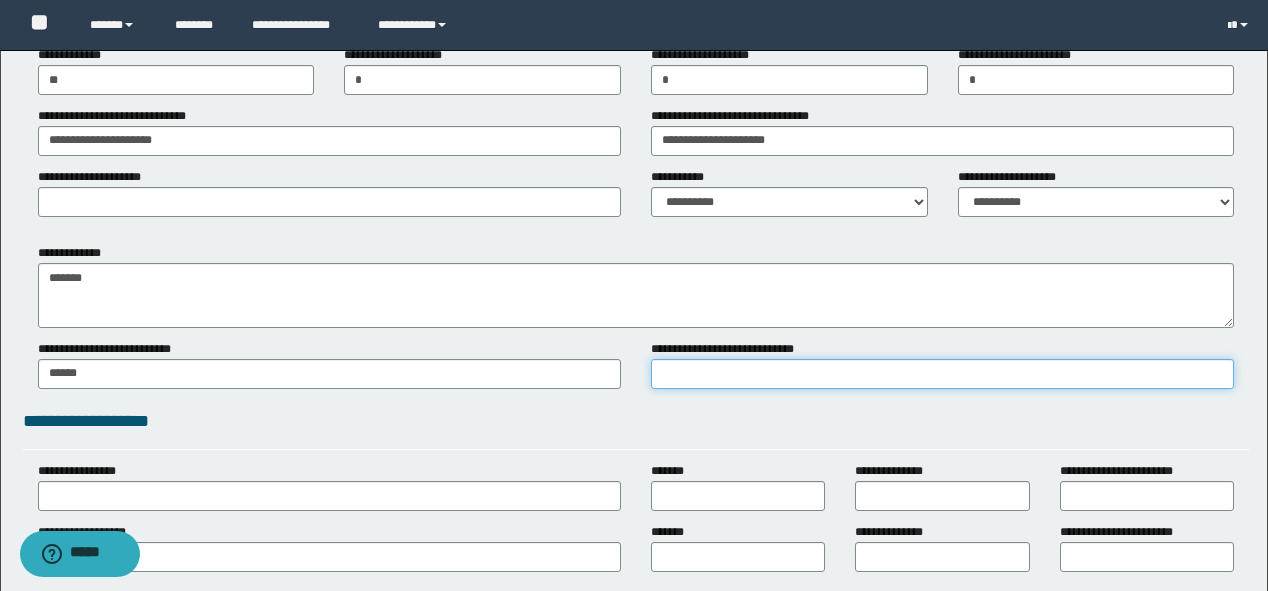 click on "**********" at bounding box center [942, 374] 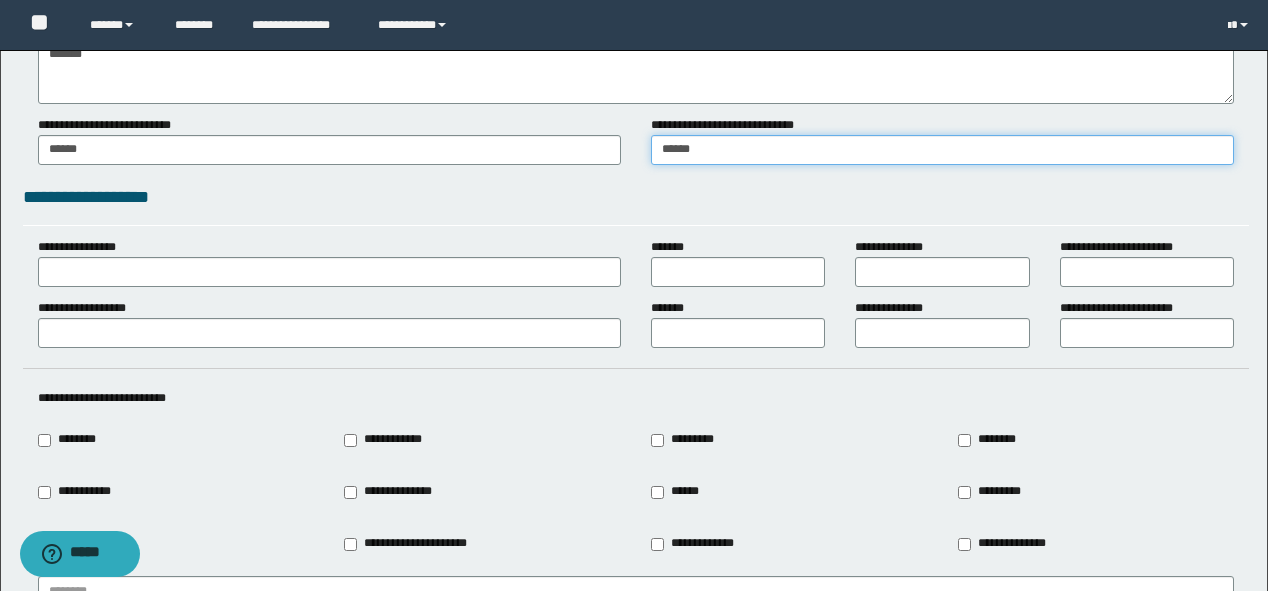 scroll, scrollTop: 1840, scrollLeft: 0, axis: vertical 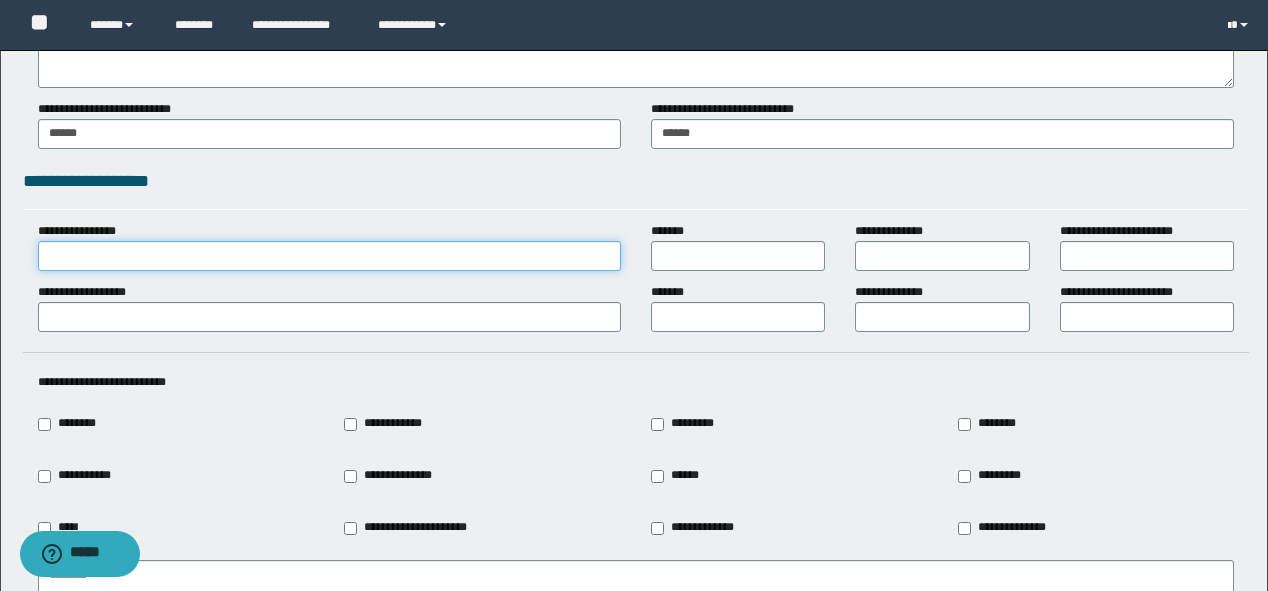 click on "**********" at bounding box center [329, 256] 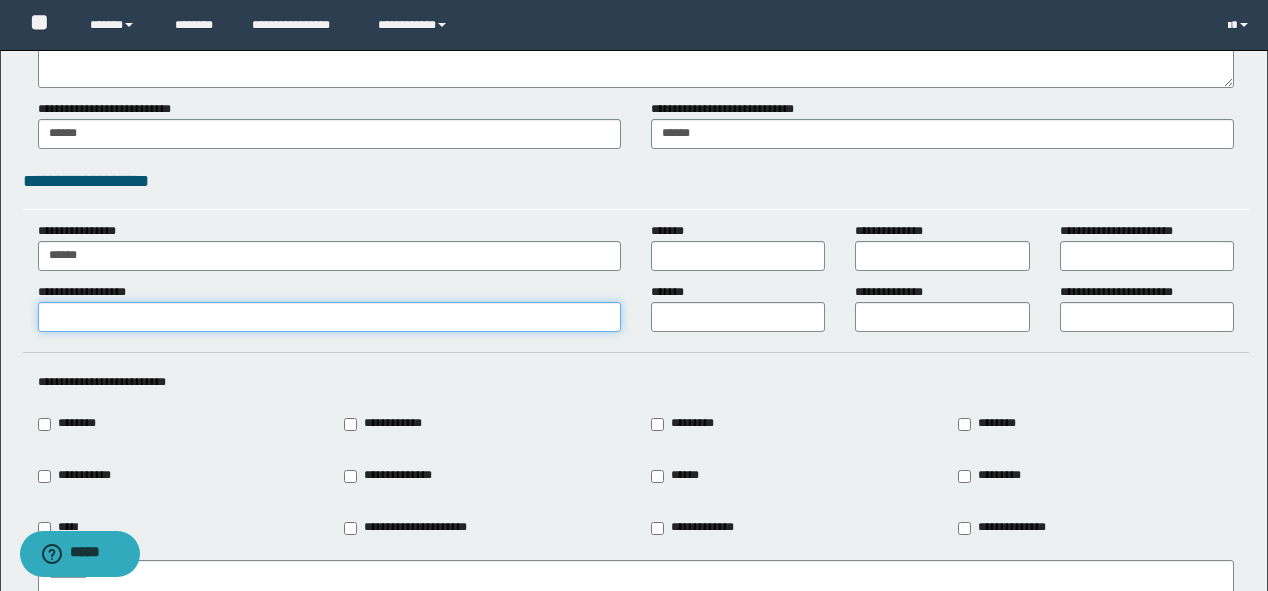 drag, startPoint x: 112, startPoint y: 312, endPoint x: 115, endPoint y: 324, distance: 12.369317 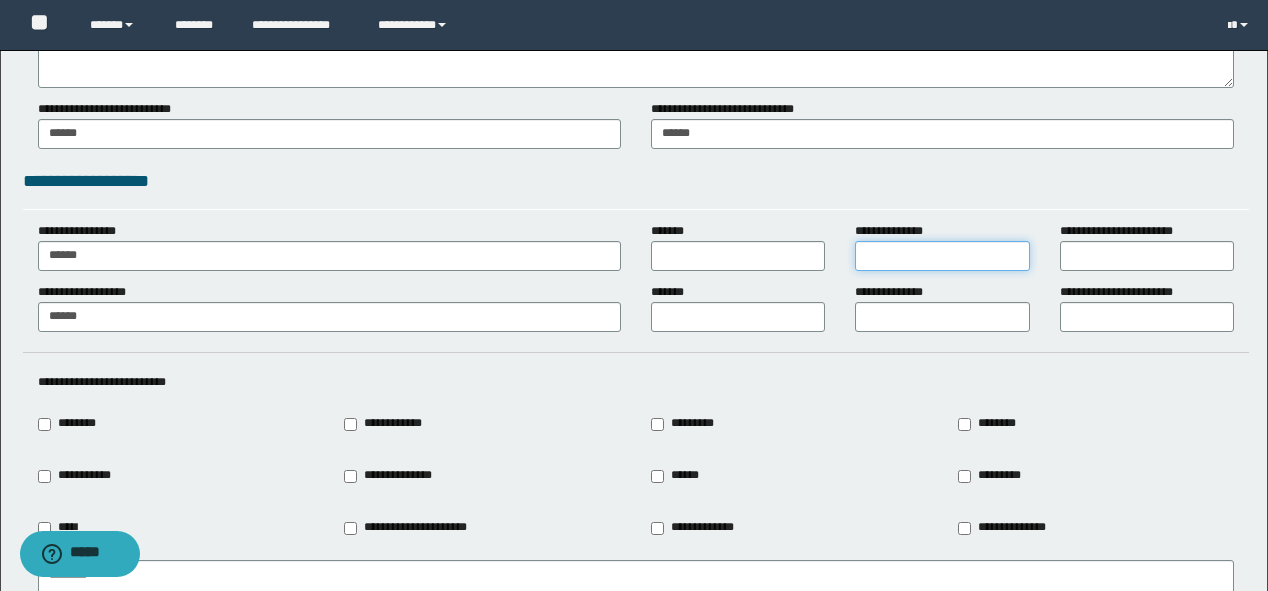 drag, startPoint x: 913, startPoint y: 262, endPoint x: 928, endPoint y: 252, distance: 18.027756 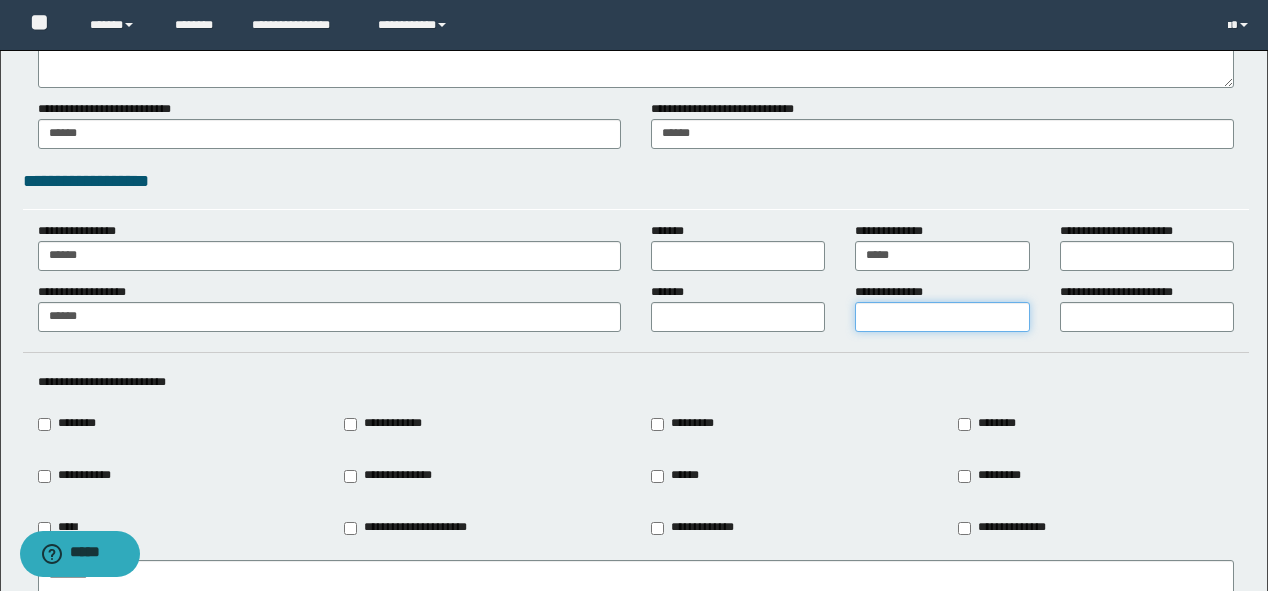 click on "**********" at bounding box center [942, 317] 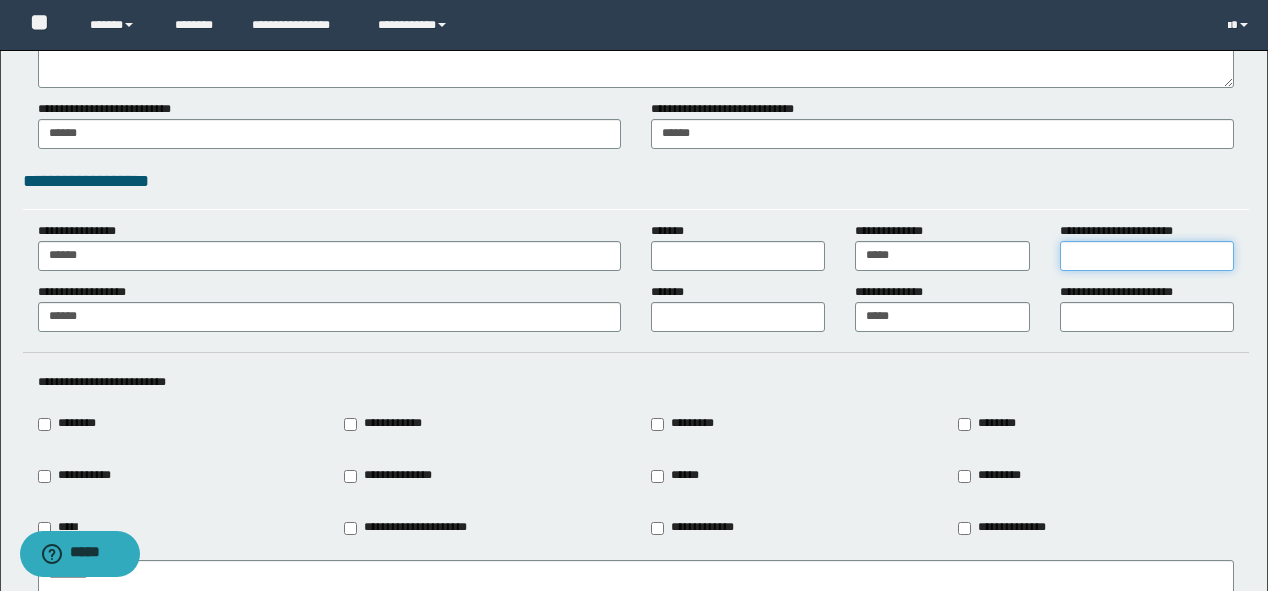 click on "**********" at bounding box center (1147, 256) 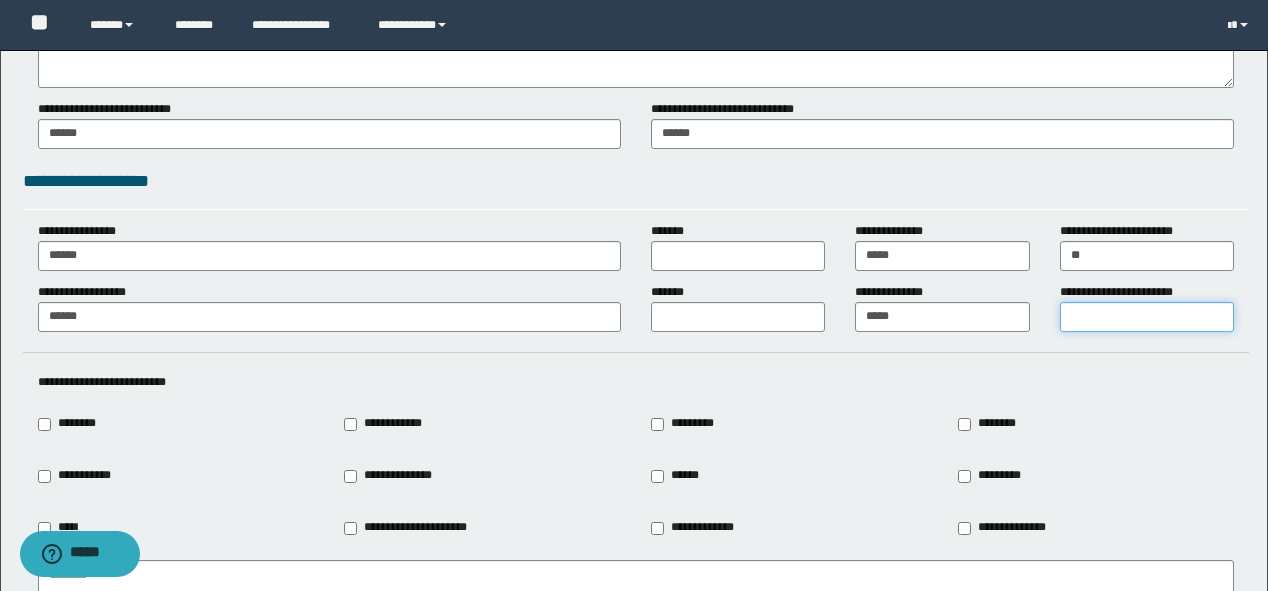 click on "**********" at bounding box center (1147, 317) 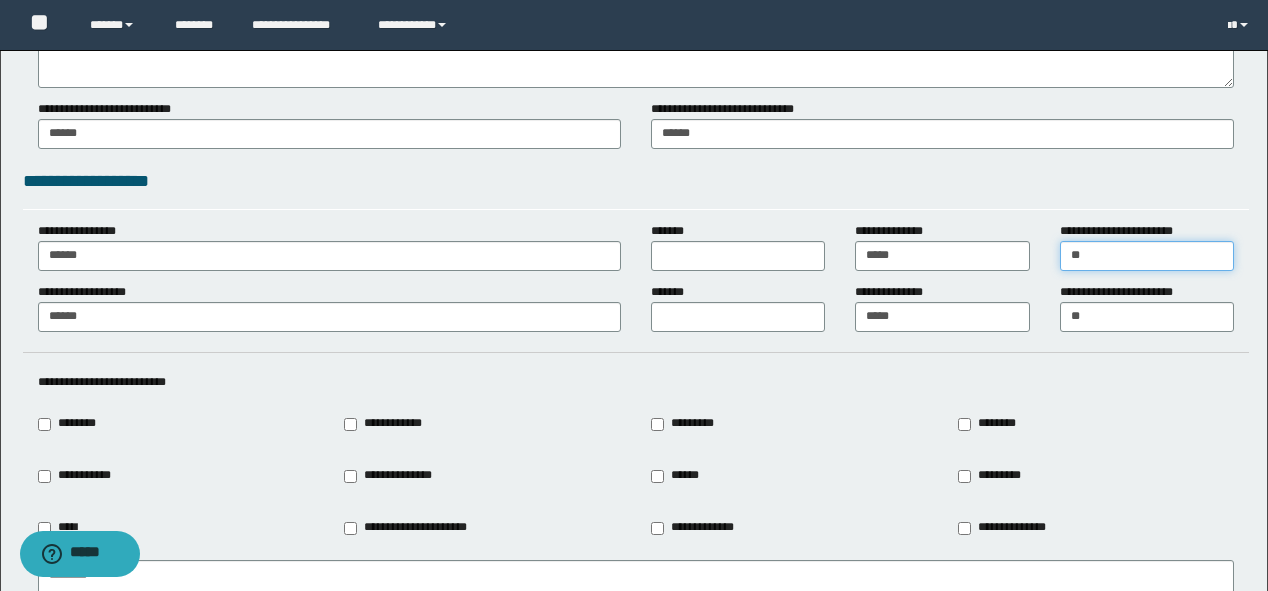 click on "**" at bounding box center [1147, 256] 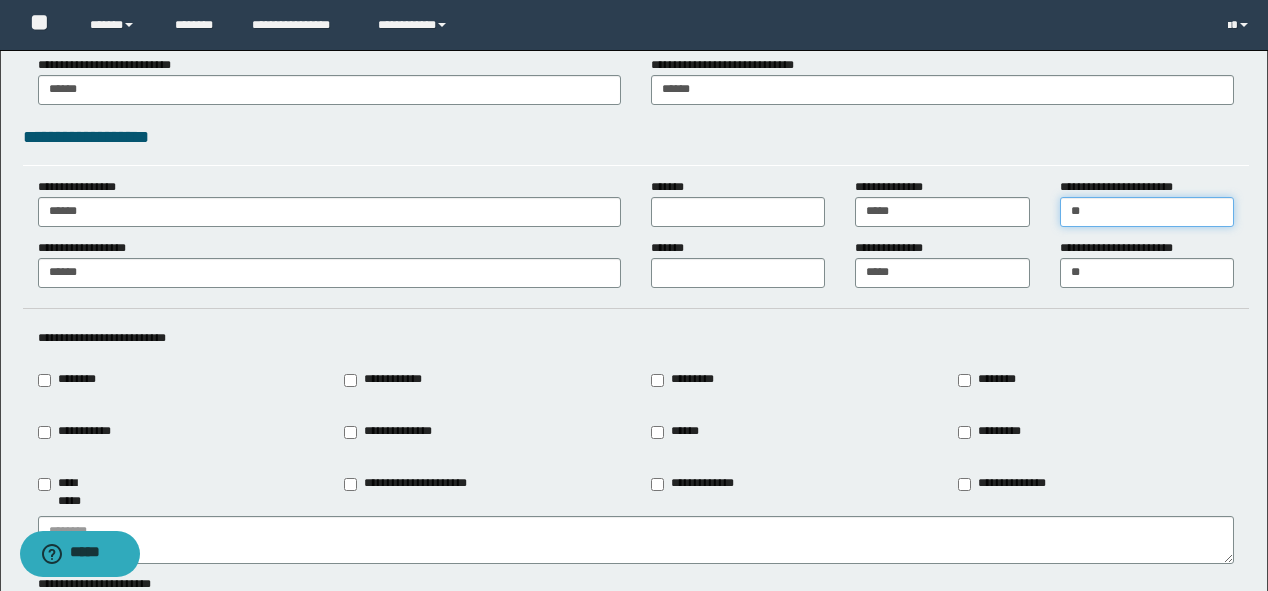scroll, scrollTop: 2000, scrollLeft: 0, axis: vertical 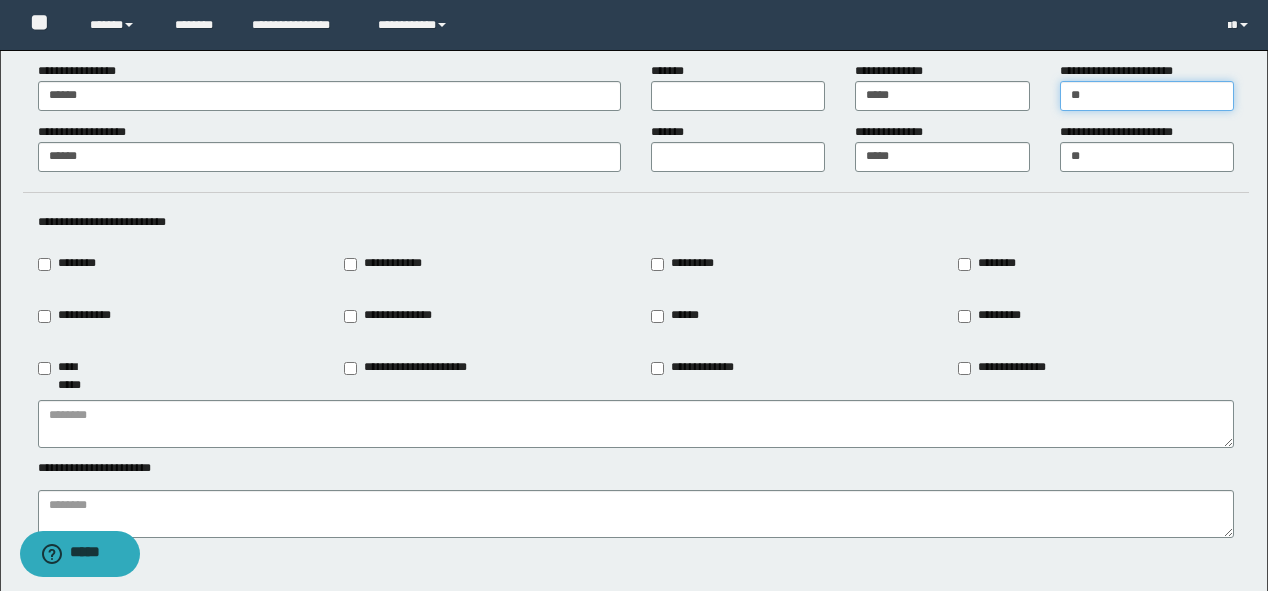 type on "**" 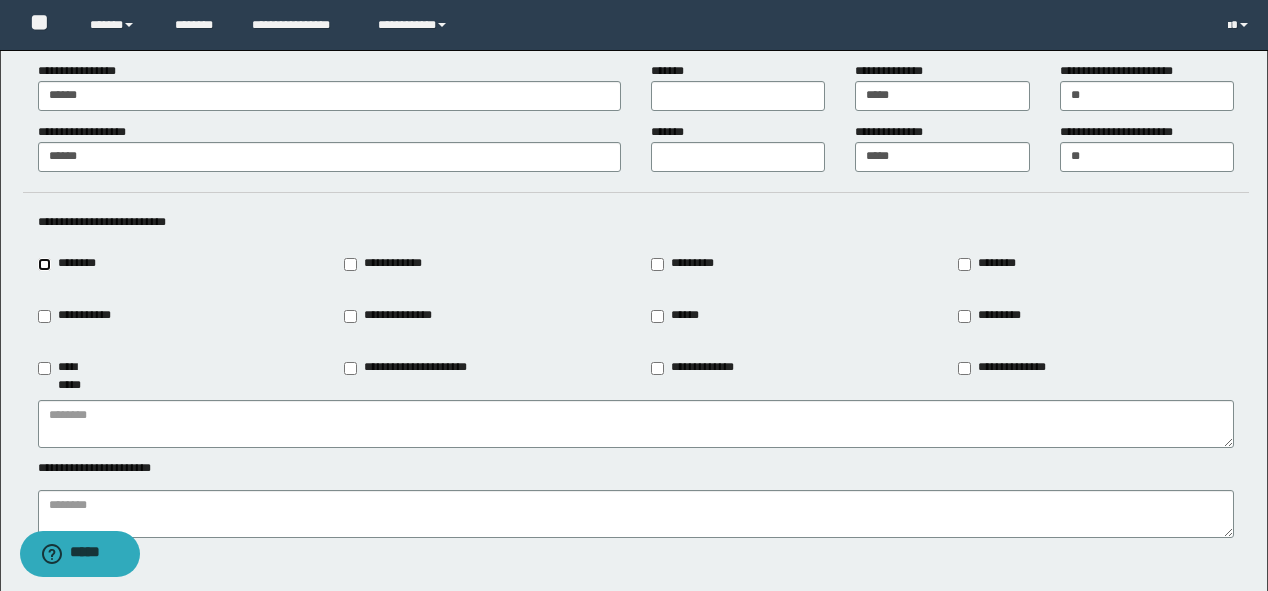 type on "********" 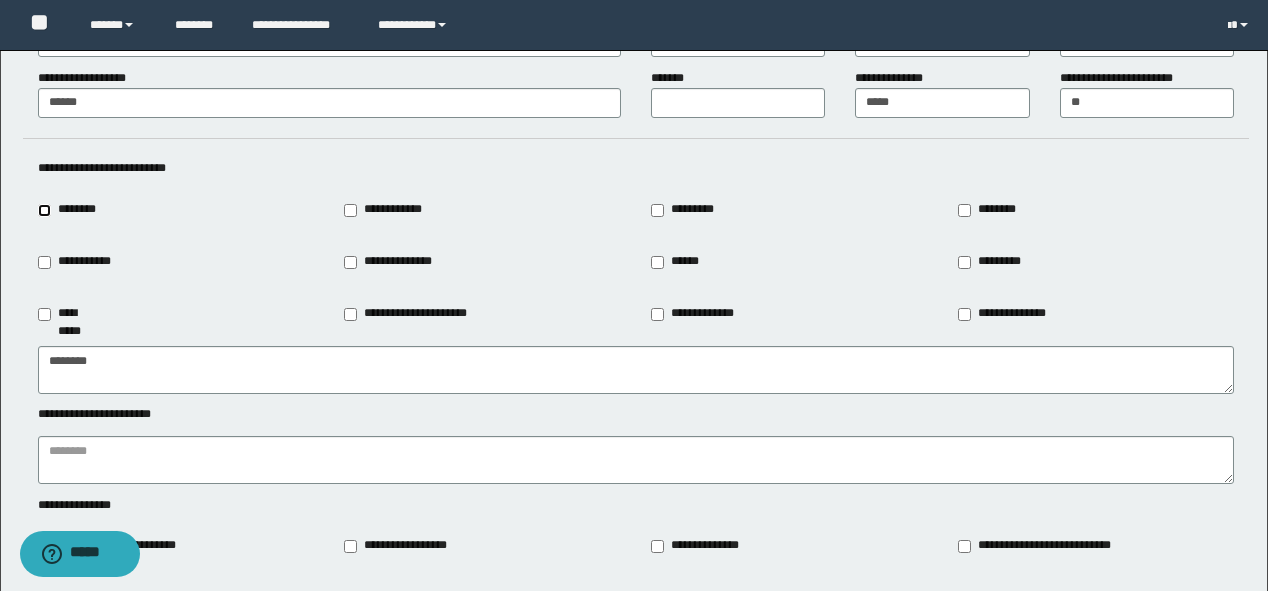 scroll, scrollTop: 2080, scrollLeft: 0, axis: vertical 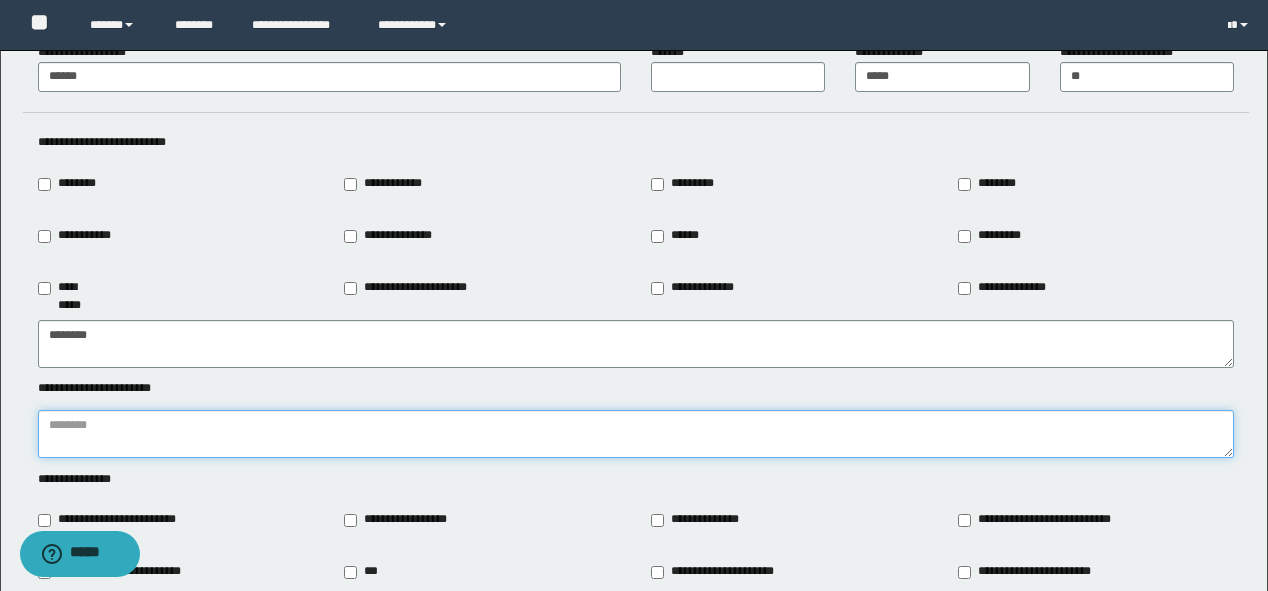click at bounding box center (636, 434) 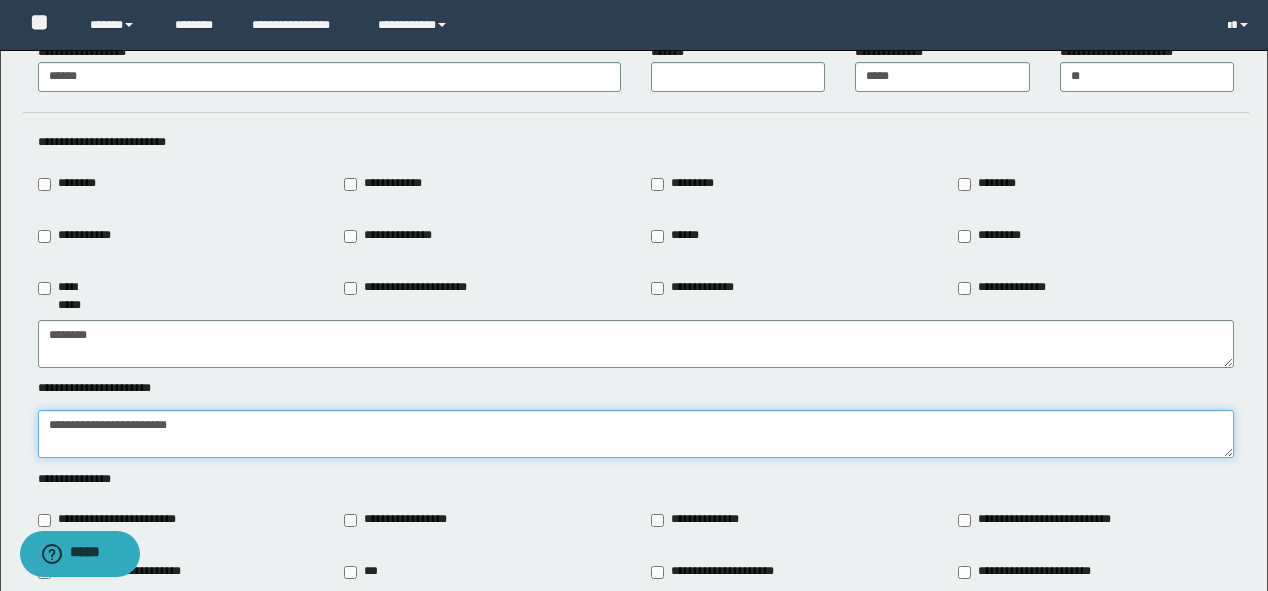 drag, startPoint x: 246, startPoint y: 435, endPoint x: 5, endPoint y: 456, distance: 241.91321 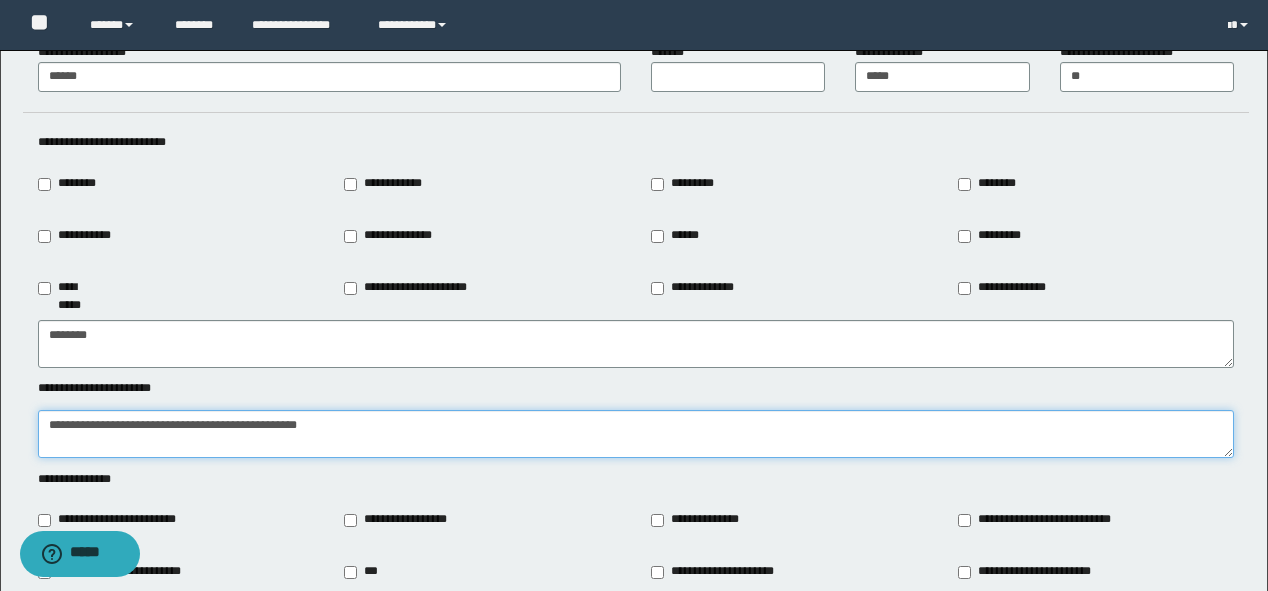 drag, startPoint x: 236, startPoint y: 426, endPoint x: 205, endPoint y: 440, distance: 34.0147 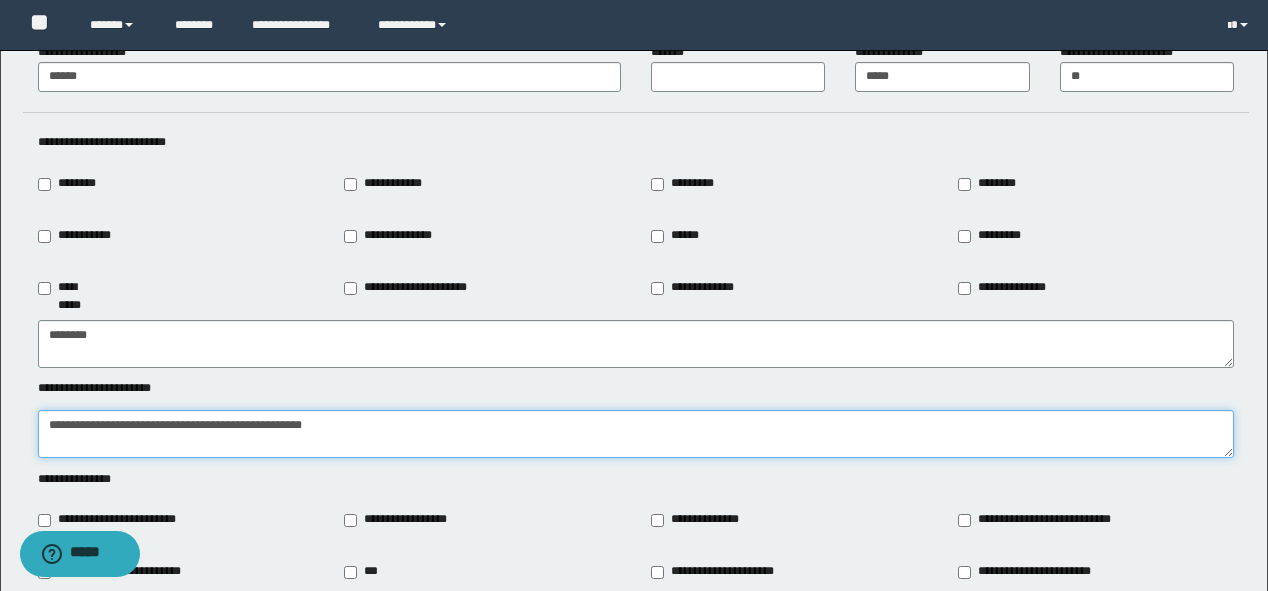 scroll, scrollTop: 2320, scrollLeft: 0, axis: vertical 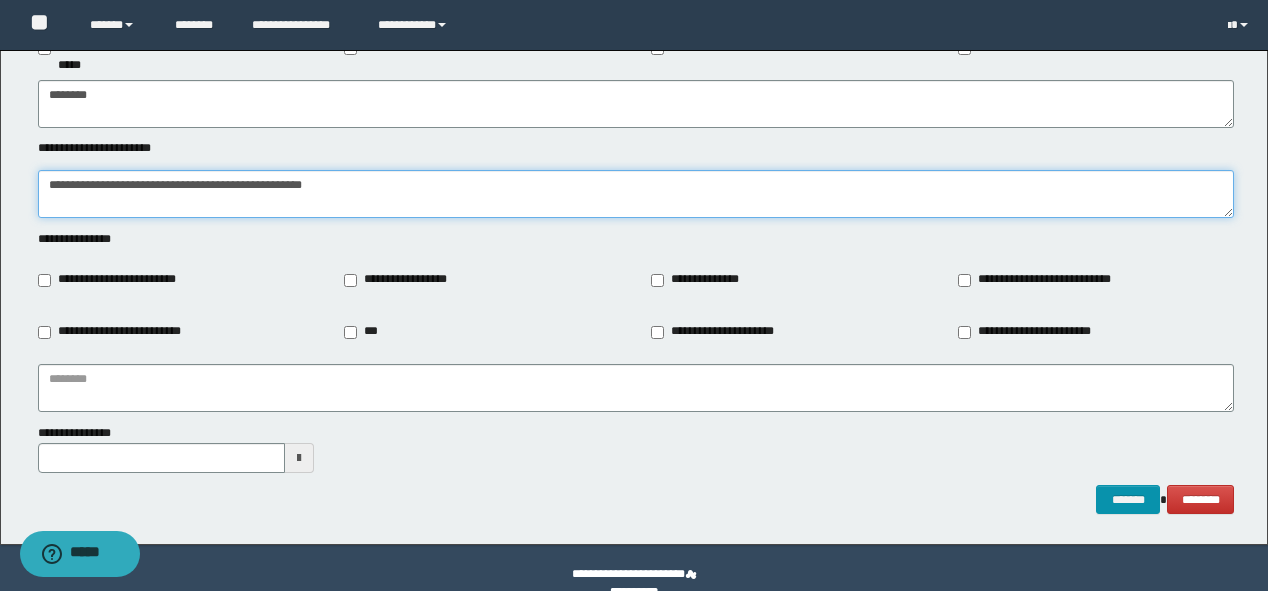 type on "**********" 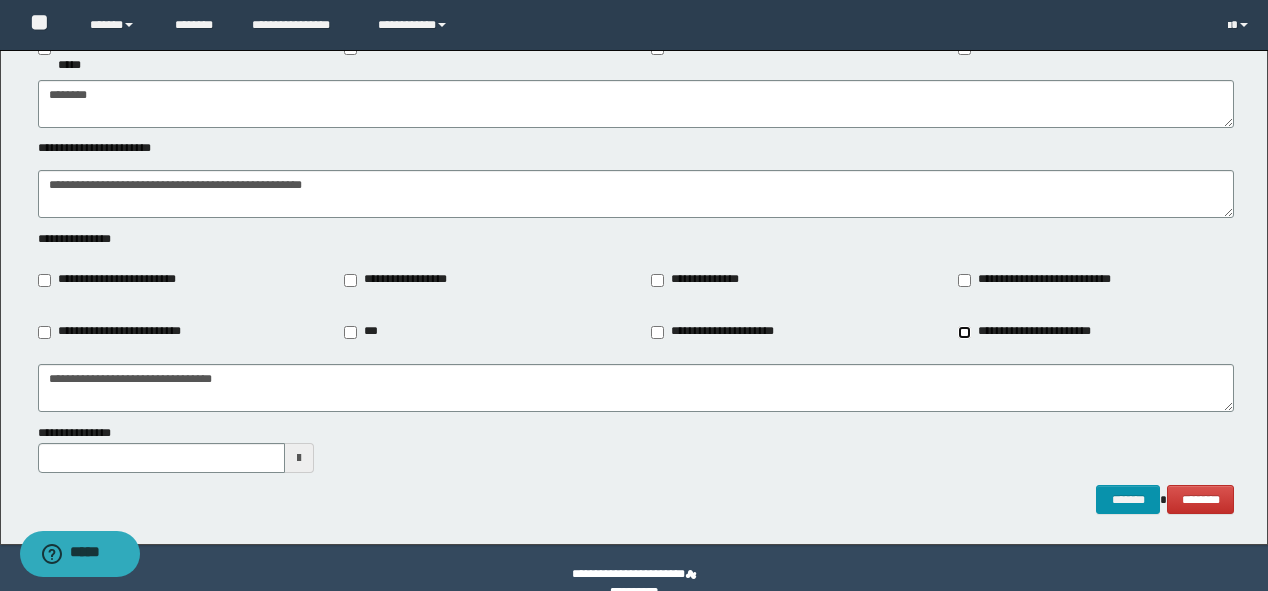 type on "**********" 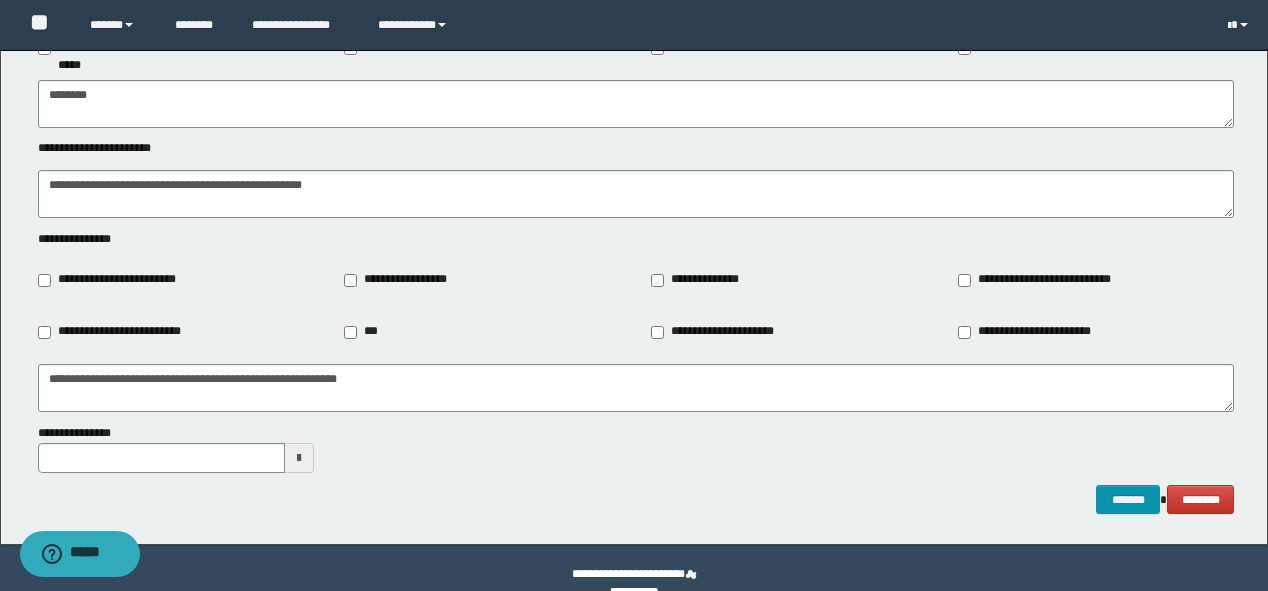 click at bounding box center (299, 458) 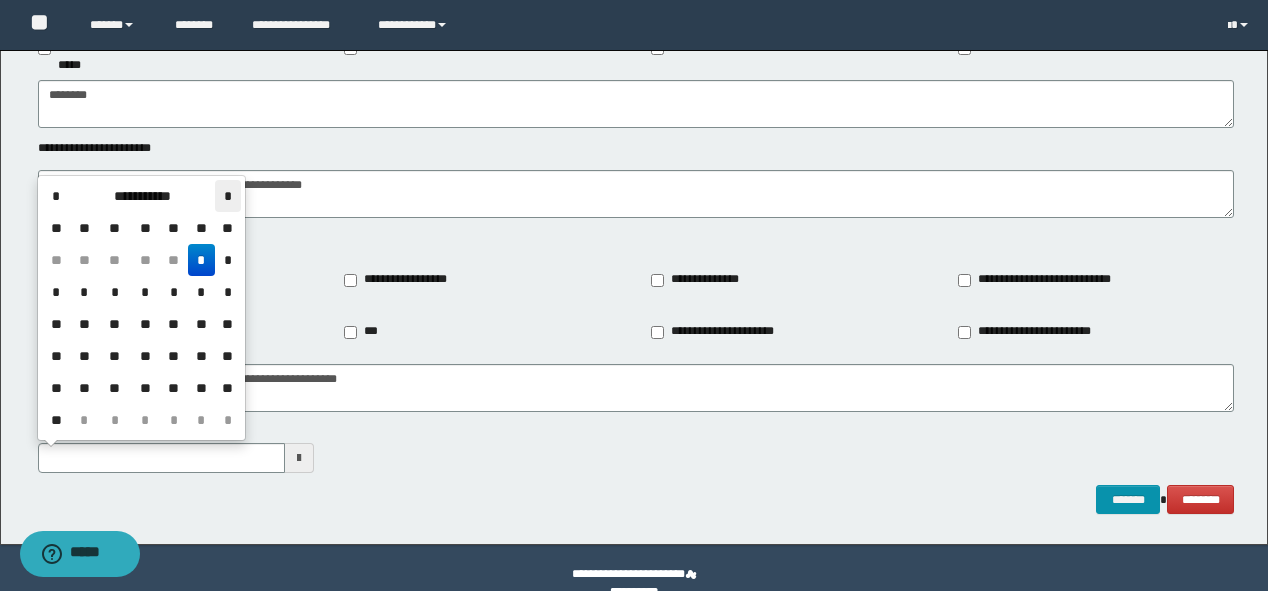 click on "*" at bounding box center [227, 196] 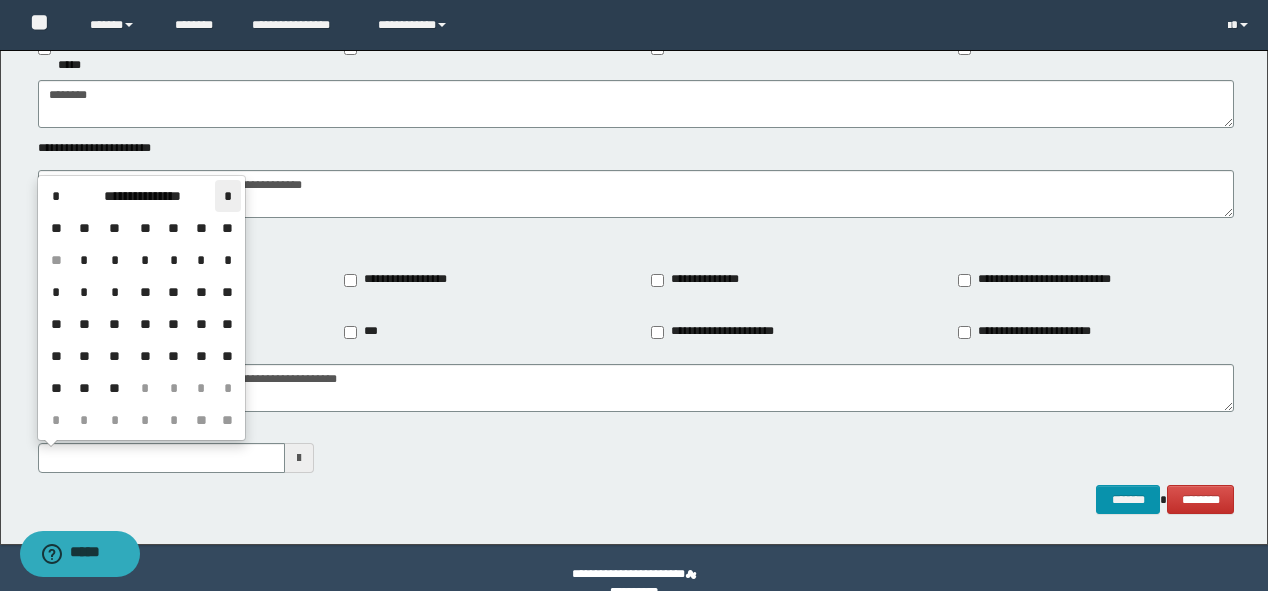 click on "*" at bounding box center (227, 196) 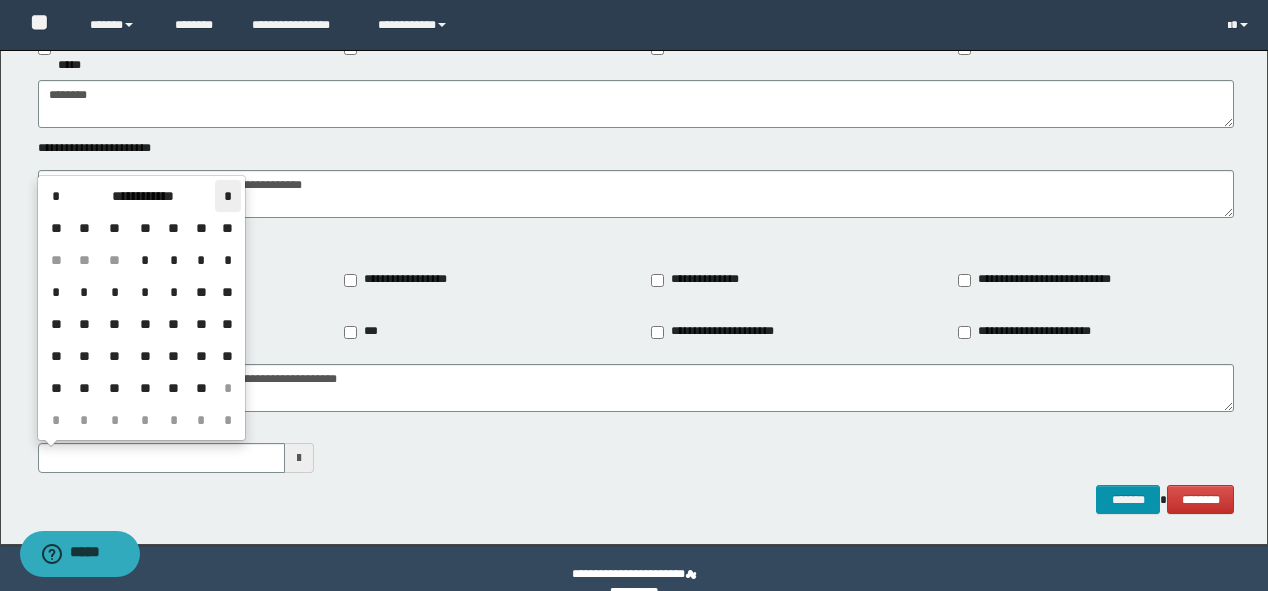 click on "*" at bounding box center (227, 196) 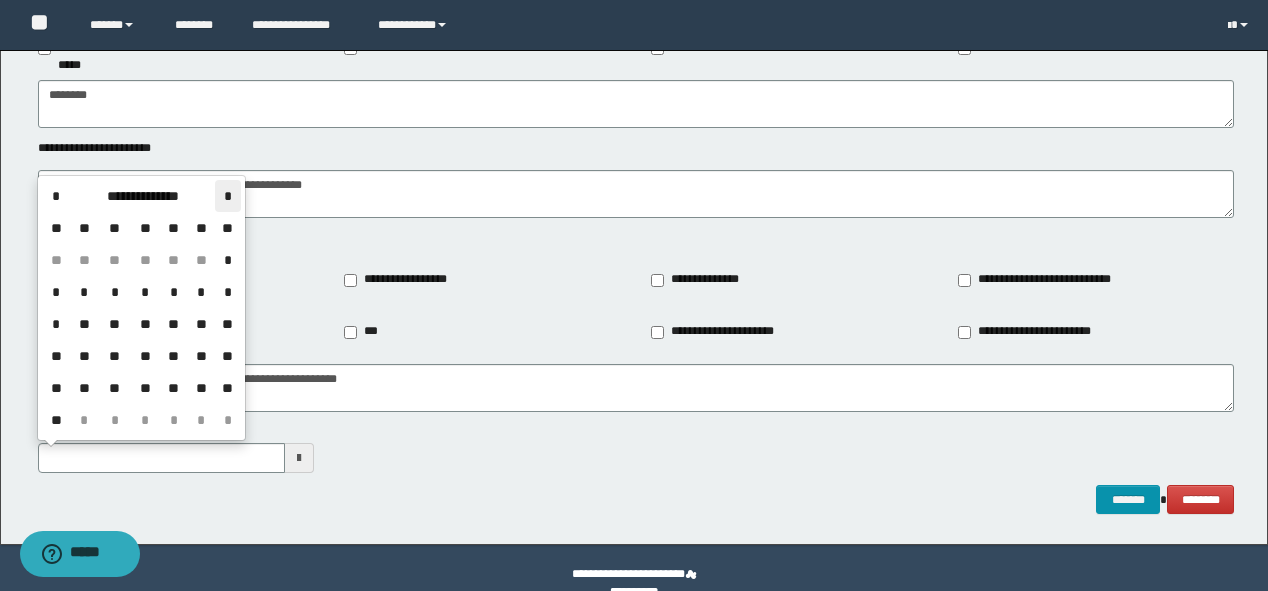 click on "*" at bounding box center [227, 196] 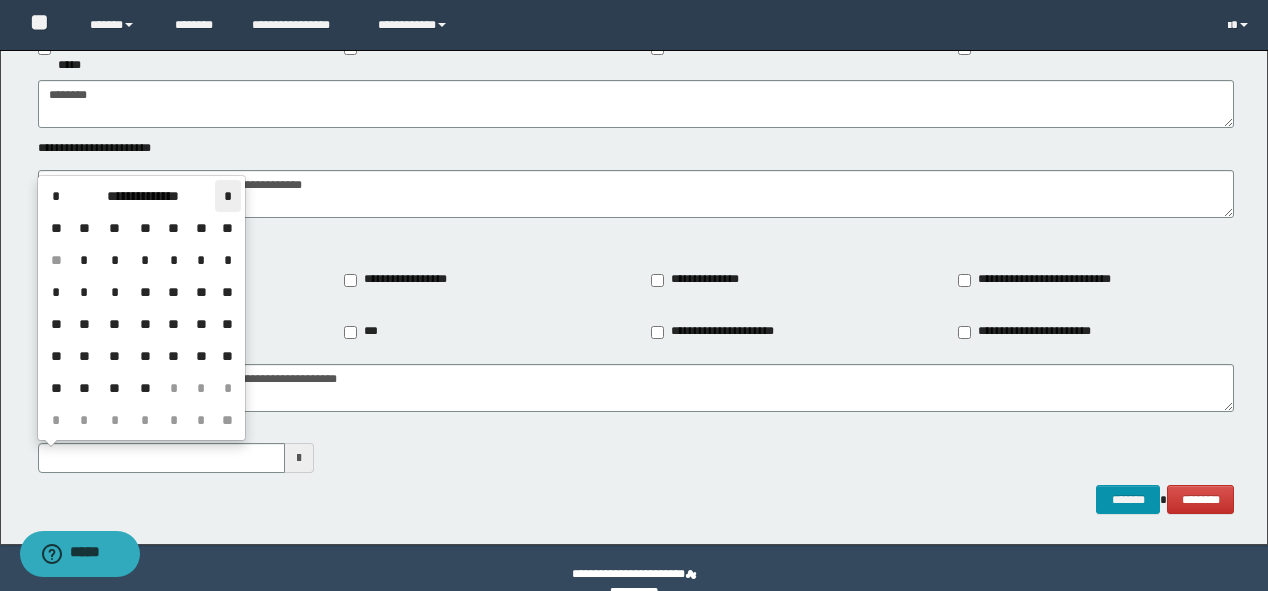 click on "*" at bounding box center [227, 196] 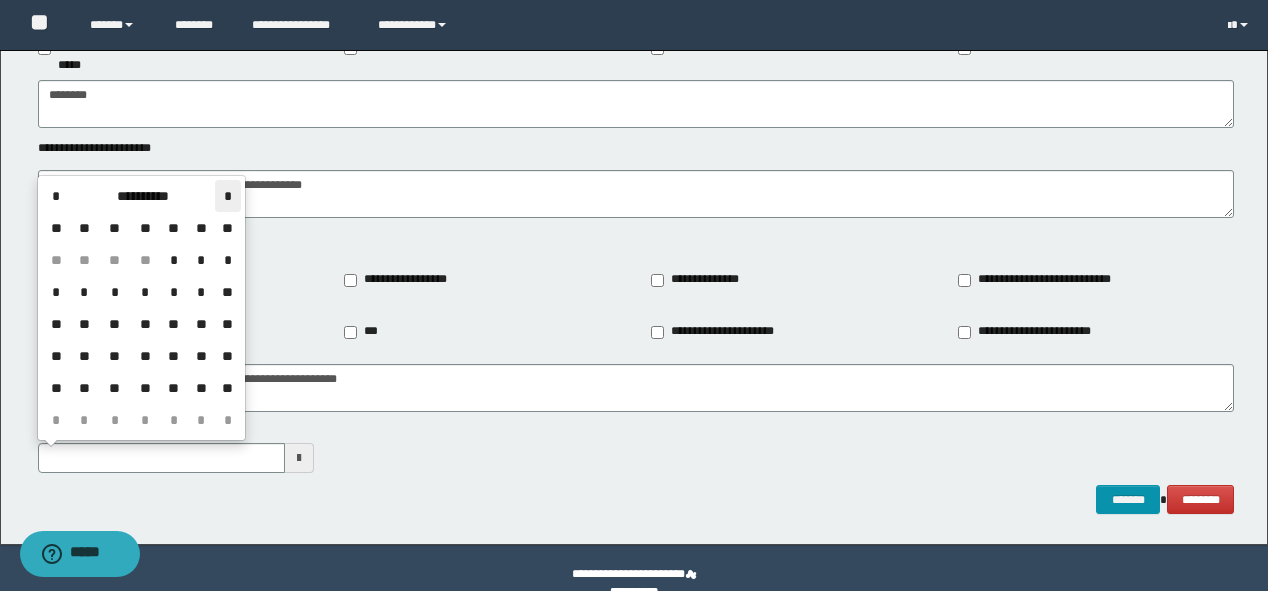 click on "*" at bounding box center (227, 196) 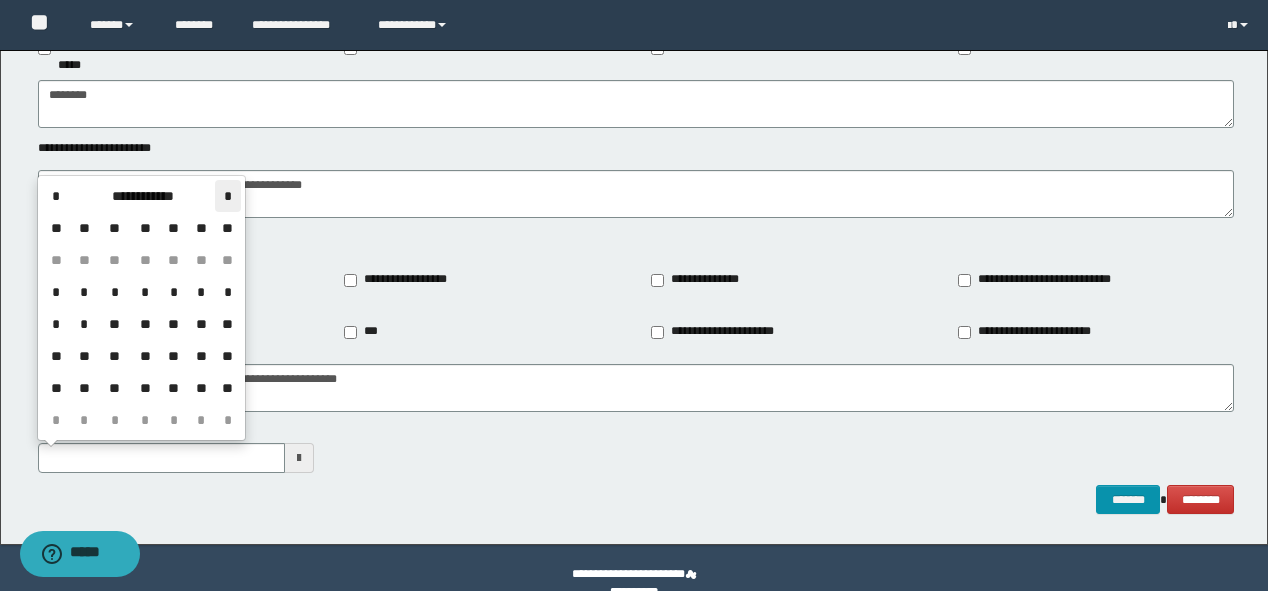 click on "*" at bounding box center [227, 196] 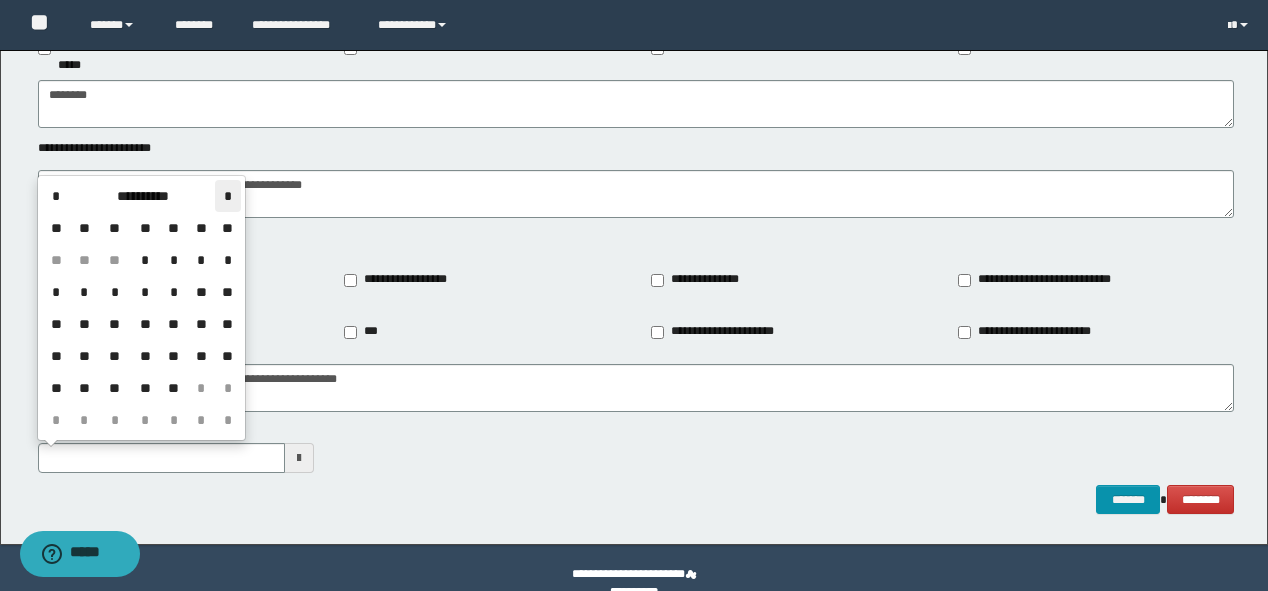 click on "*" at bounding box center (227, 196) 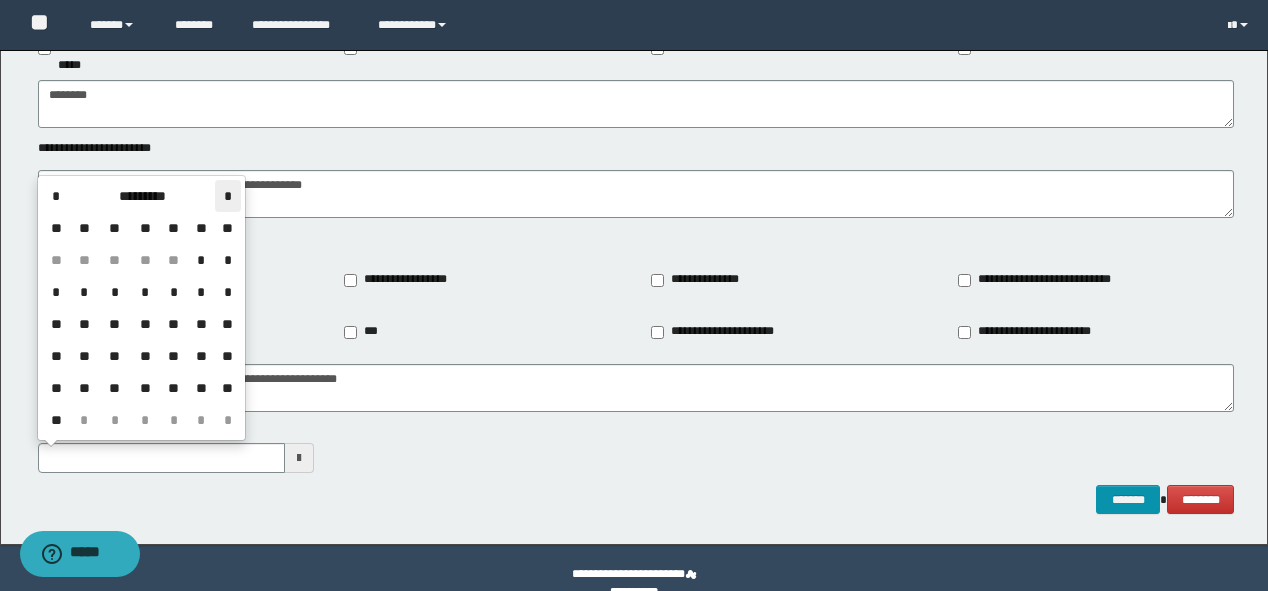 click on "*" at bounding box center [227, 196] 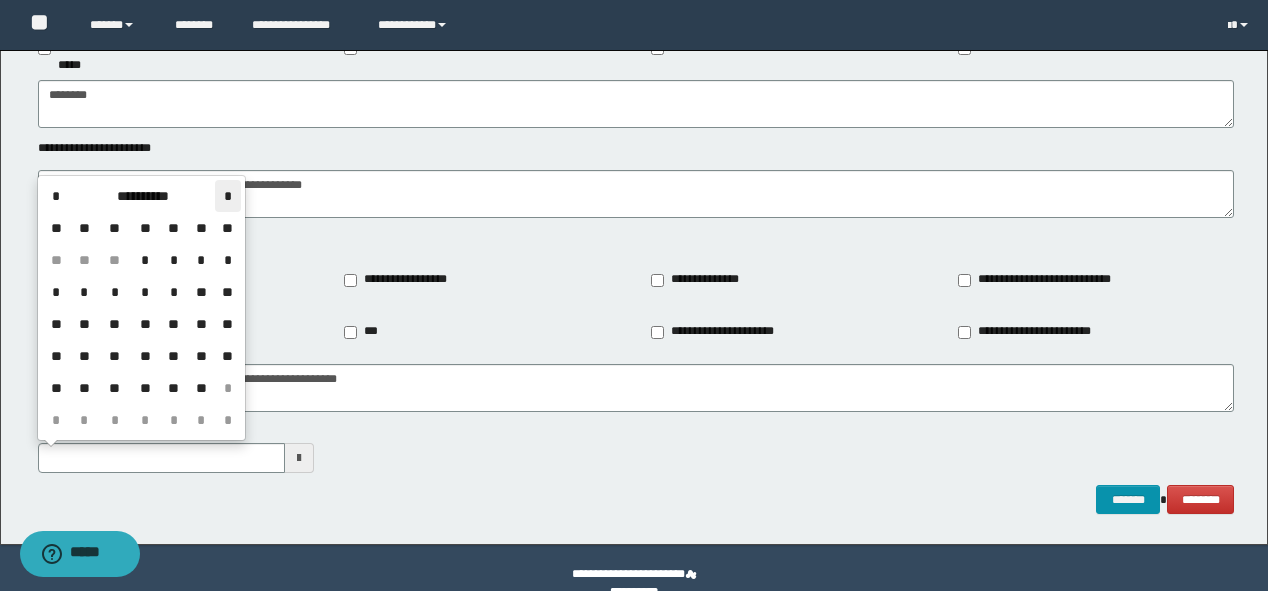 click on "*" at bounding box center (227, 196) 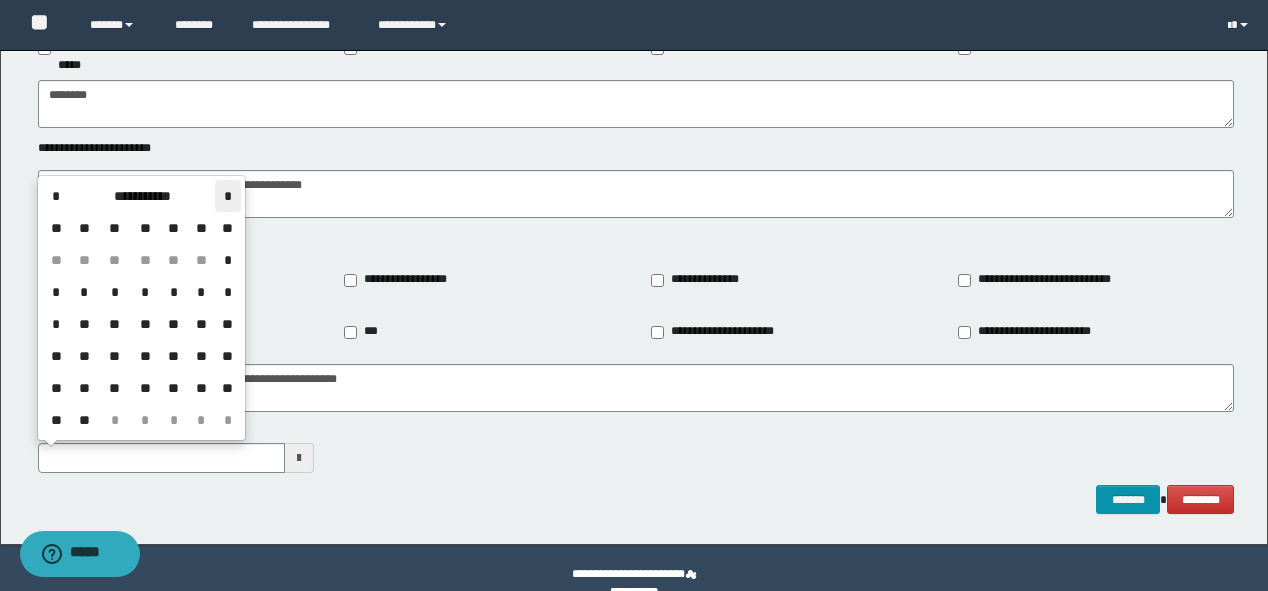 click on "*" at bounding box center (227, 196) 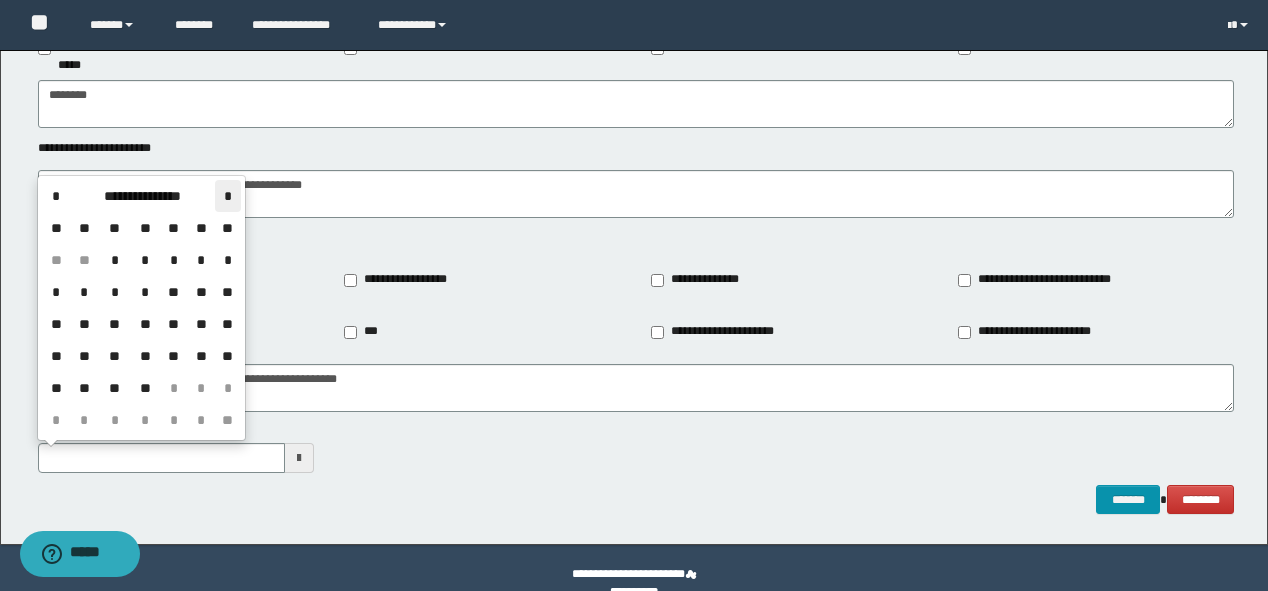 click on "*" at bounding box center (227, 196) 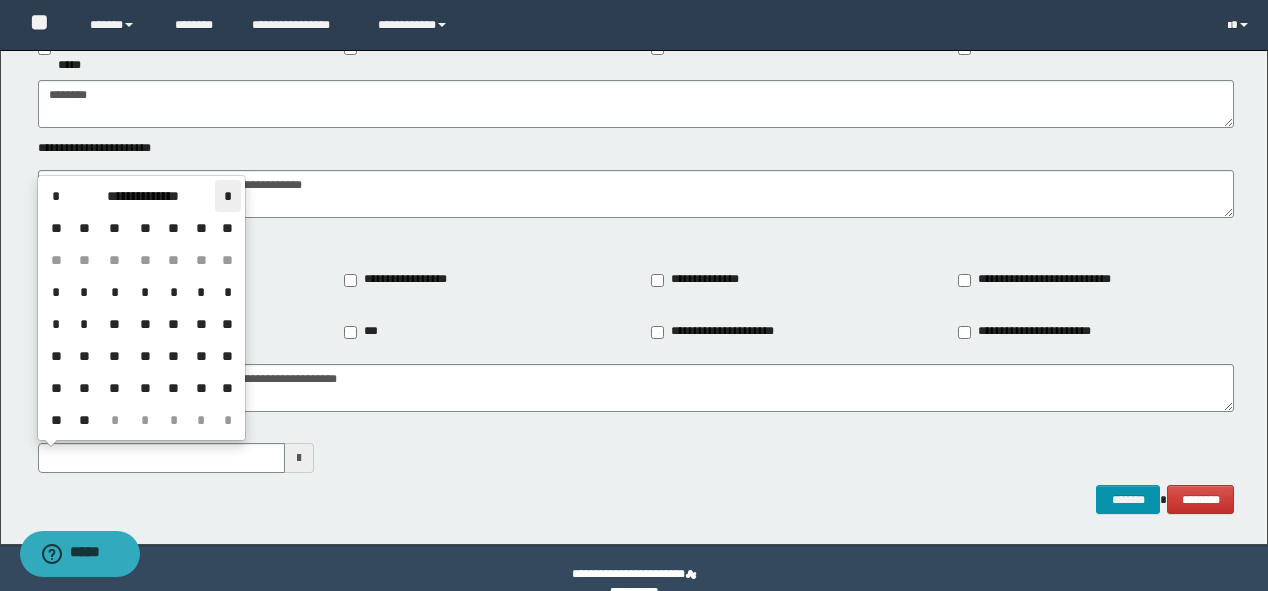 click on "*" at bounding box center [227, 196] 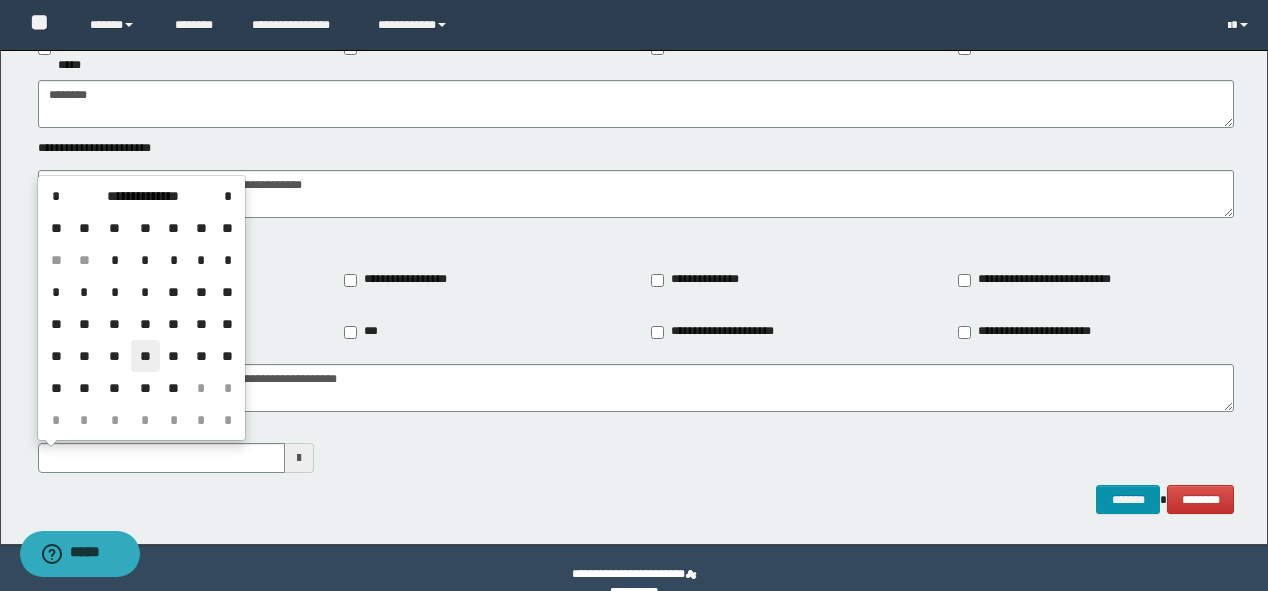 click on "**" at bounding box center [145, 356] 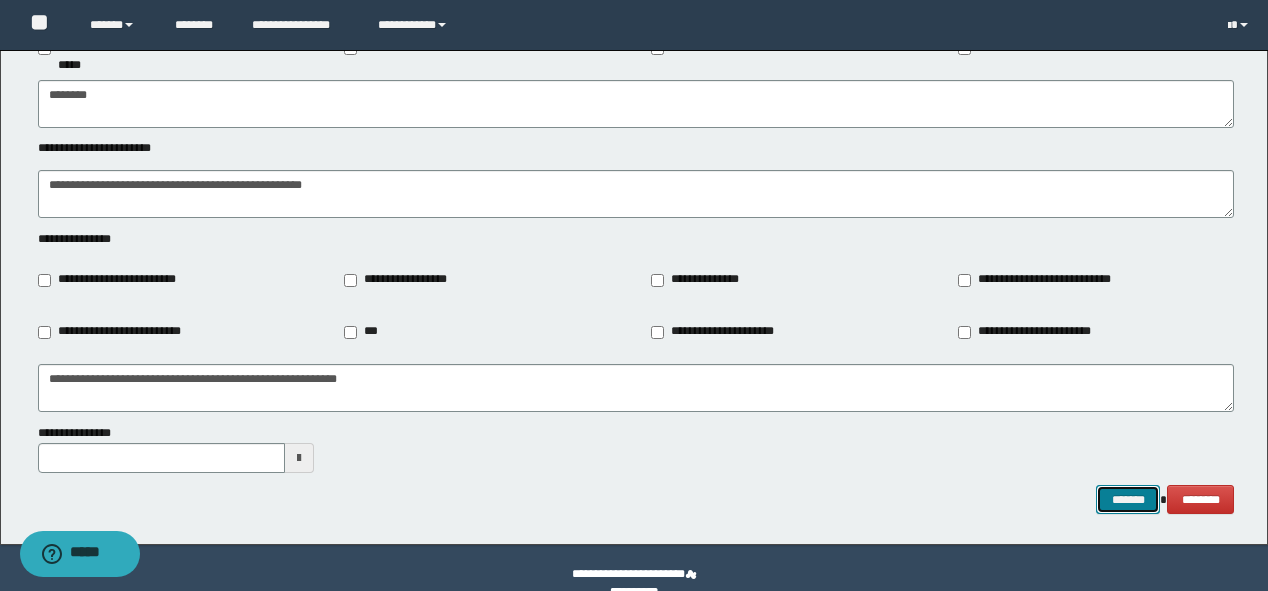 click on "*******" at bounding box center [1128, 500] 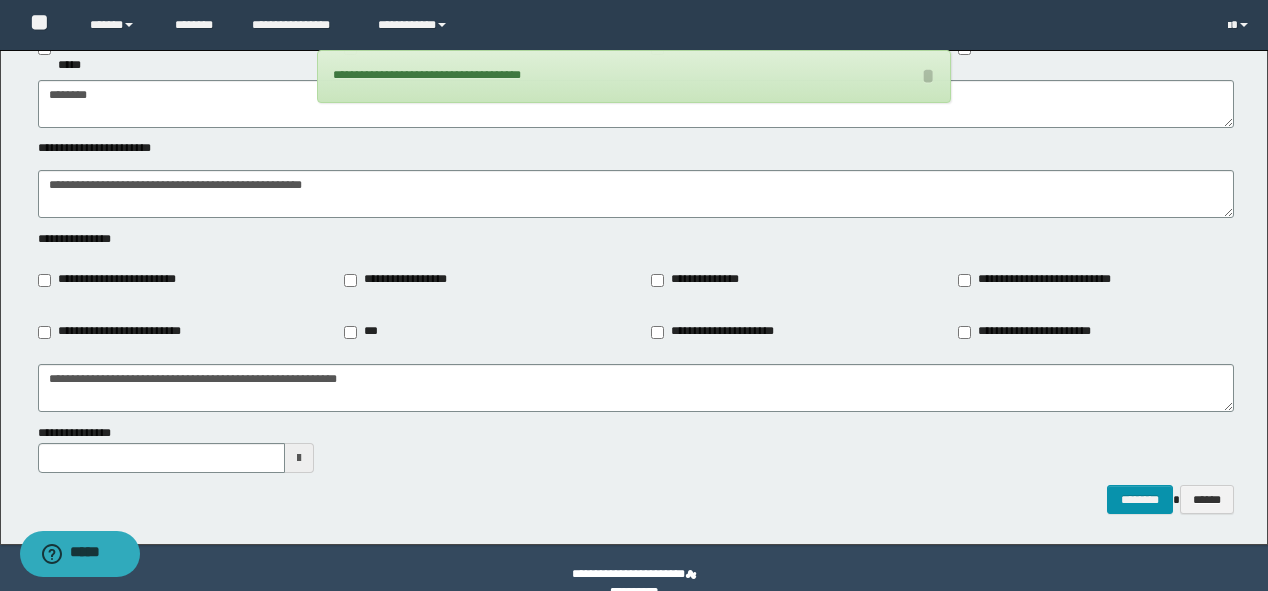 scroll, scrollTop: 2351, scrollLeft: 0, axis: vertical 